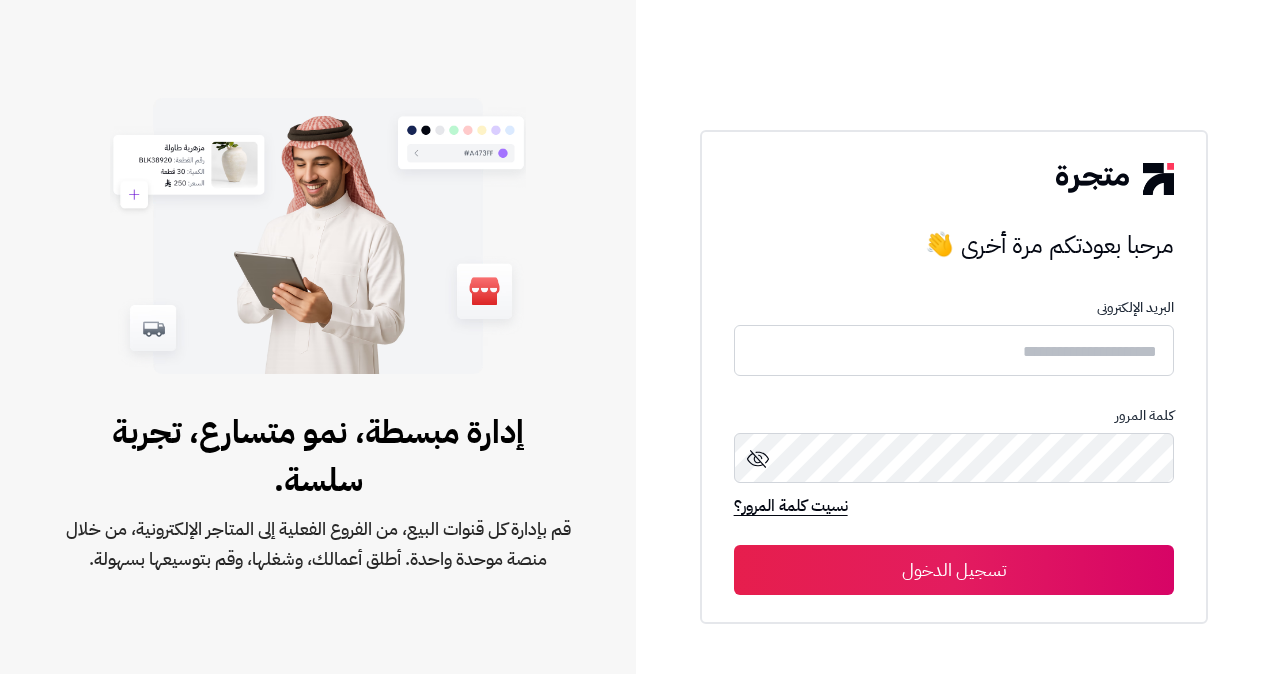 scroll, scrollTop: 0, scrollLeft: 0, axis: both 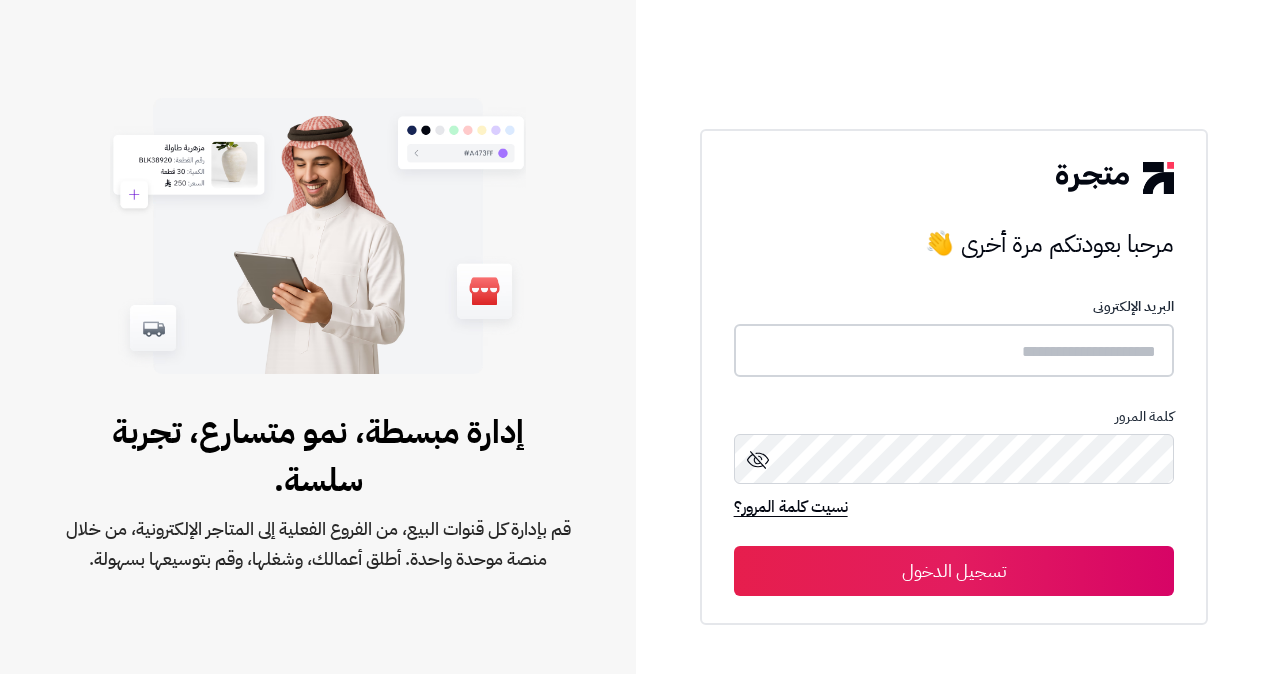 type on "**********" 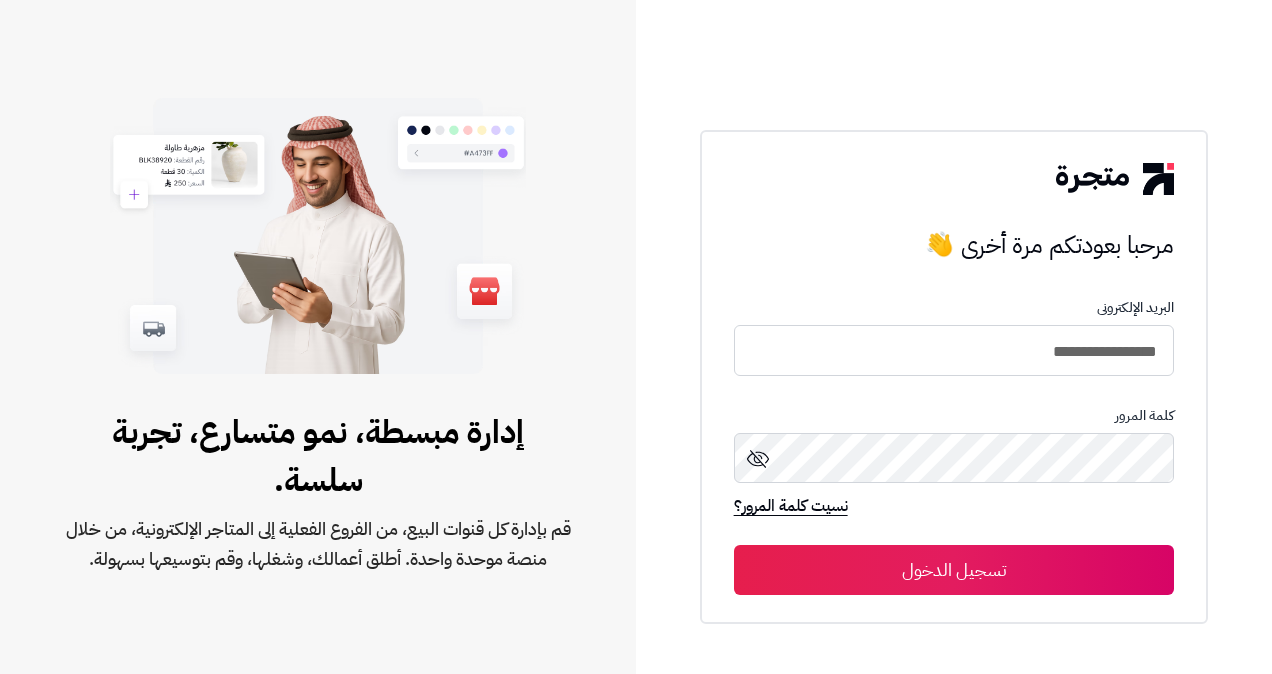 click on "تسجيل الدخول" at bounding box center (954, 570) 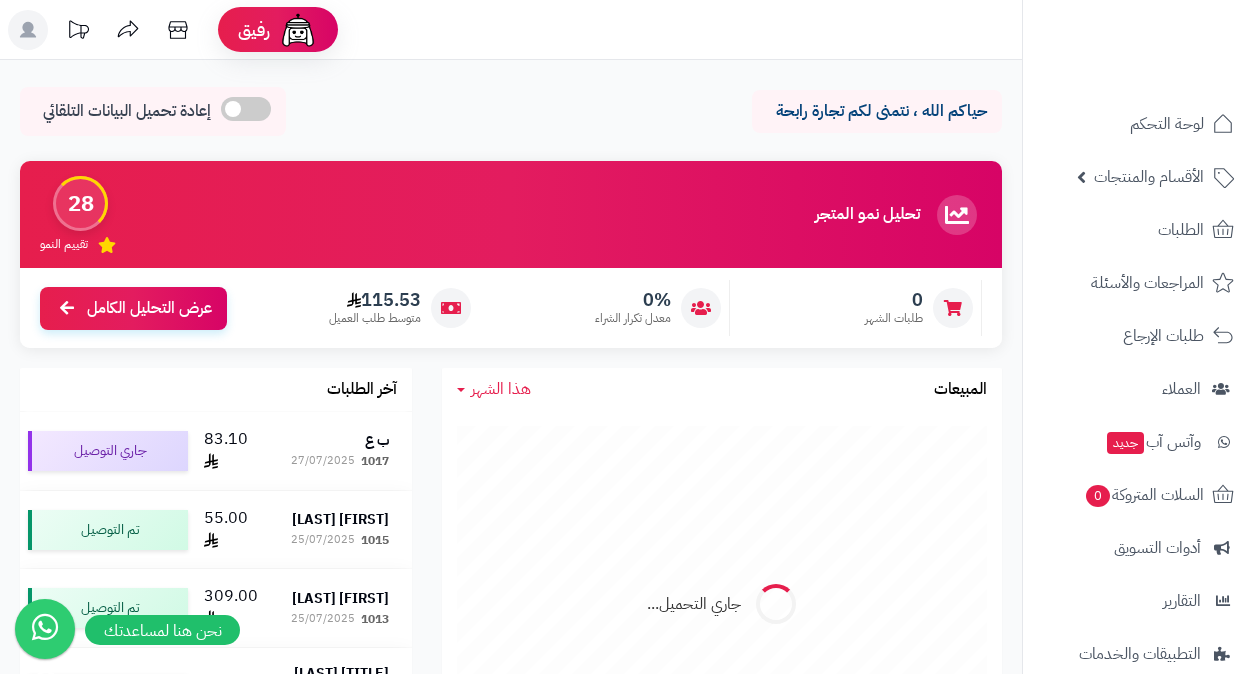 scroll, scrollTop: 0, scrollLeft: 0, axis: both 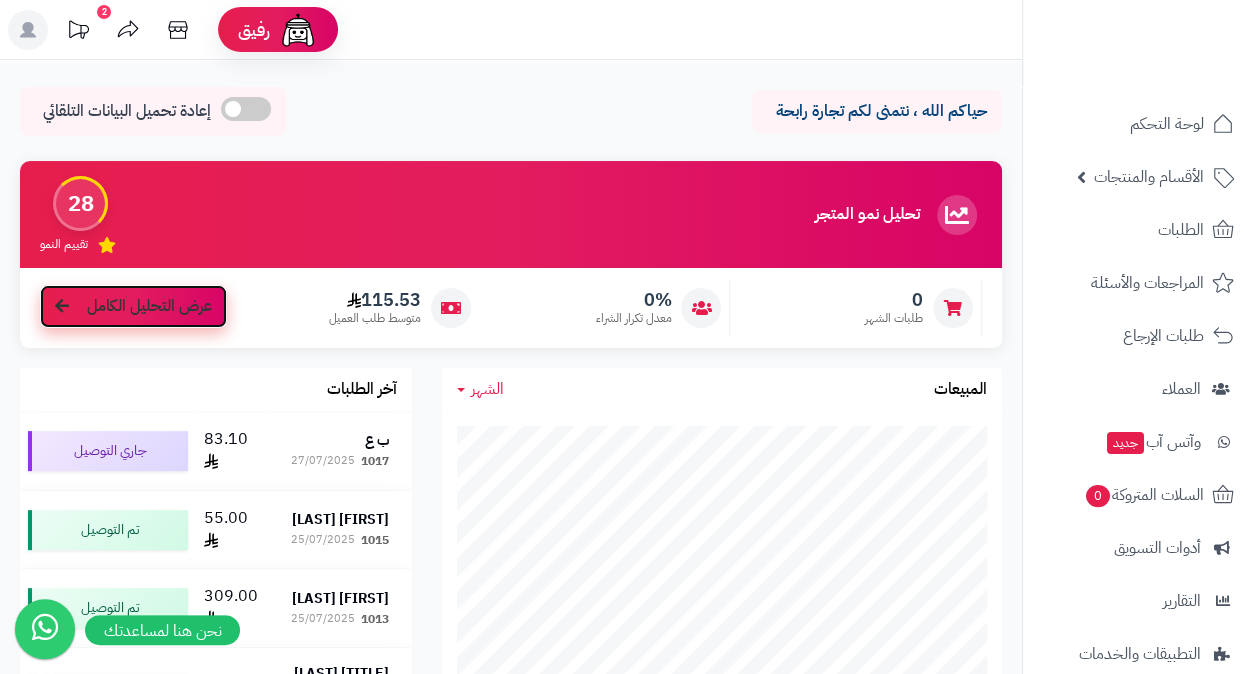 click on "عرض التحليل الكامل" at bounding box center (149, 306) 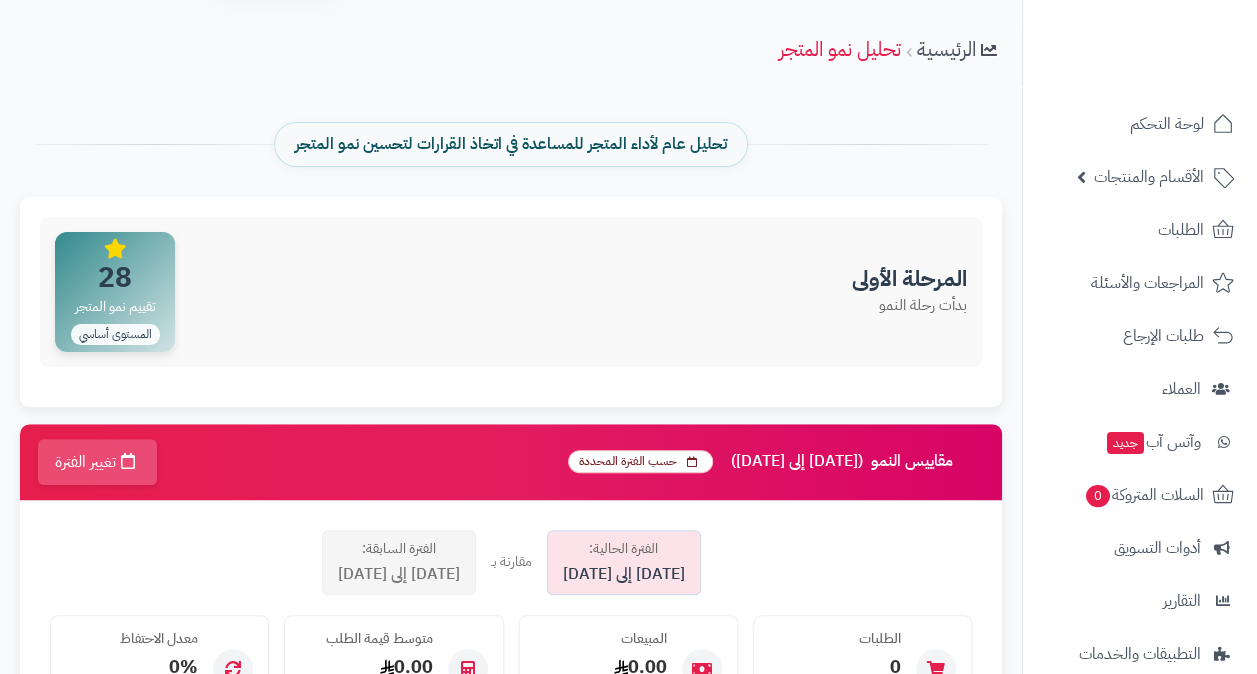 scroll, scrollTop: 0, scrollLeft: 0, axis: both 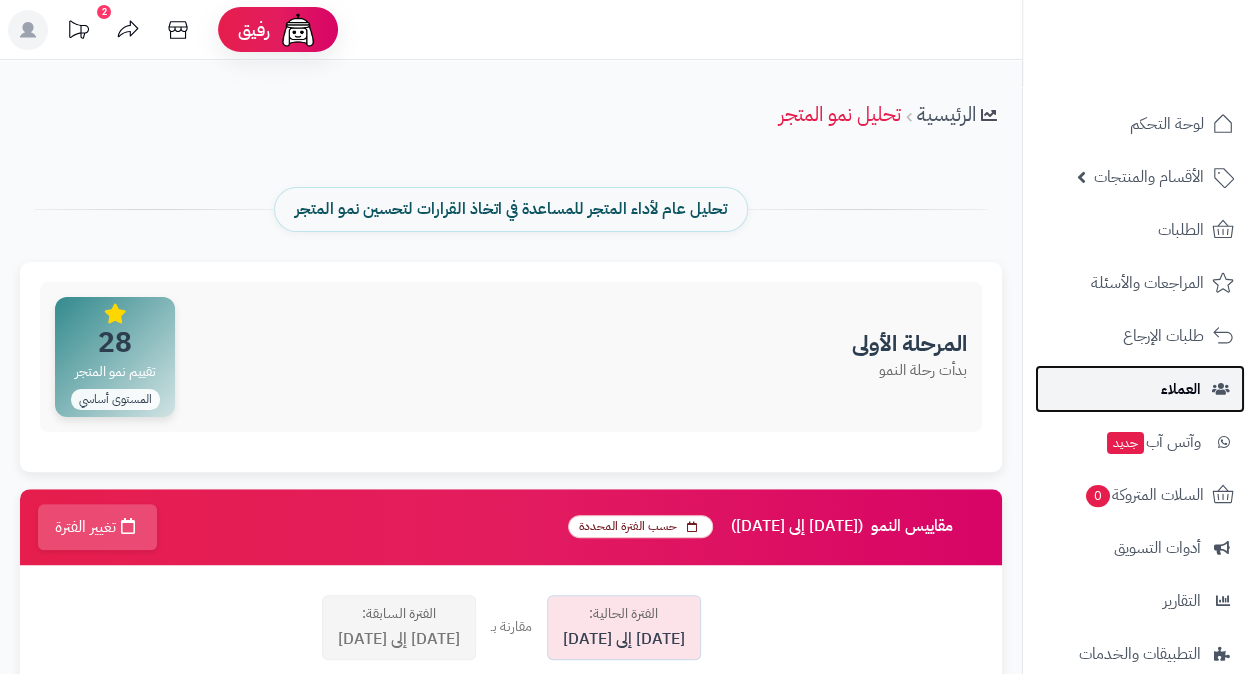 click on "العملاء" at bounding box center (1181, 389) 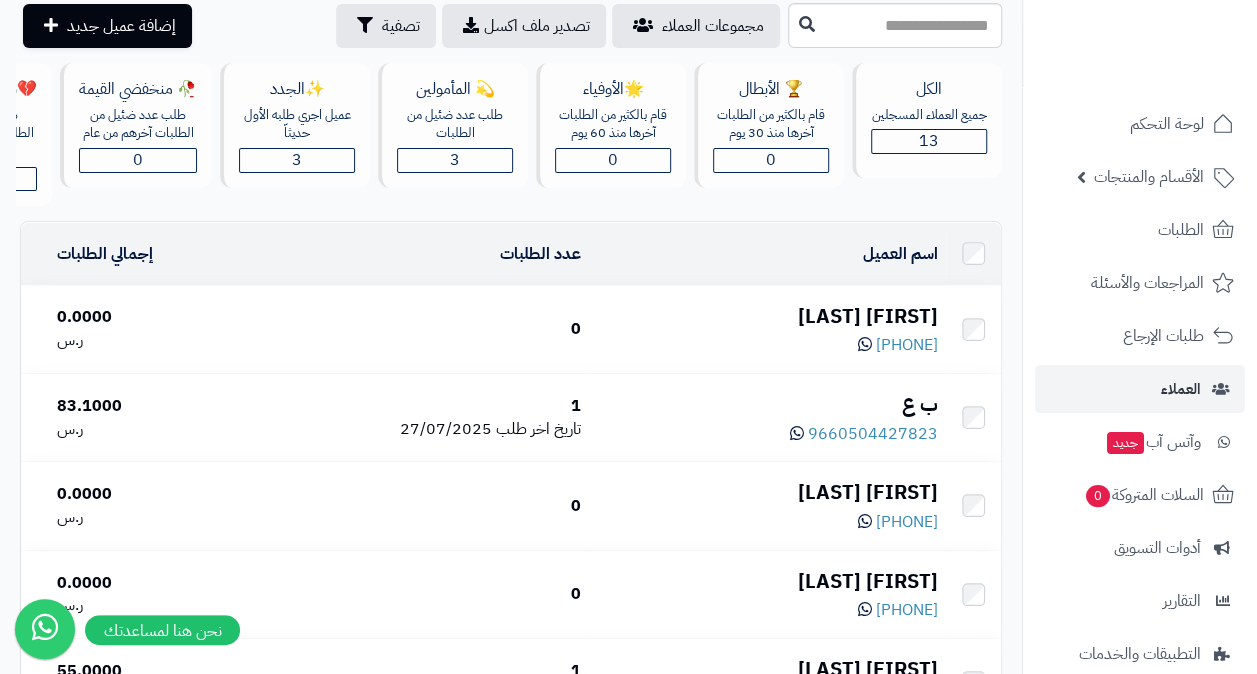 scroll, scrollTop: 120, scrollLeft: 0, axis: vertical 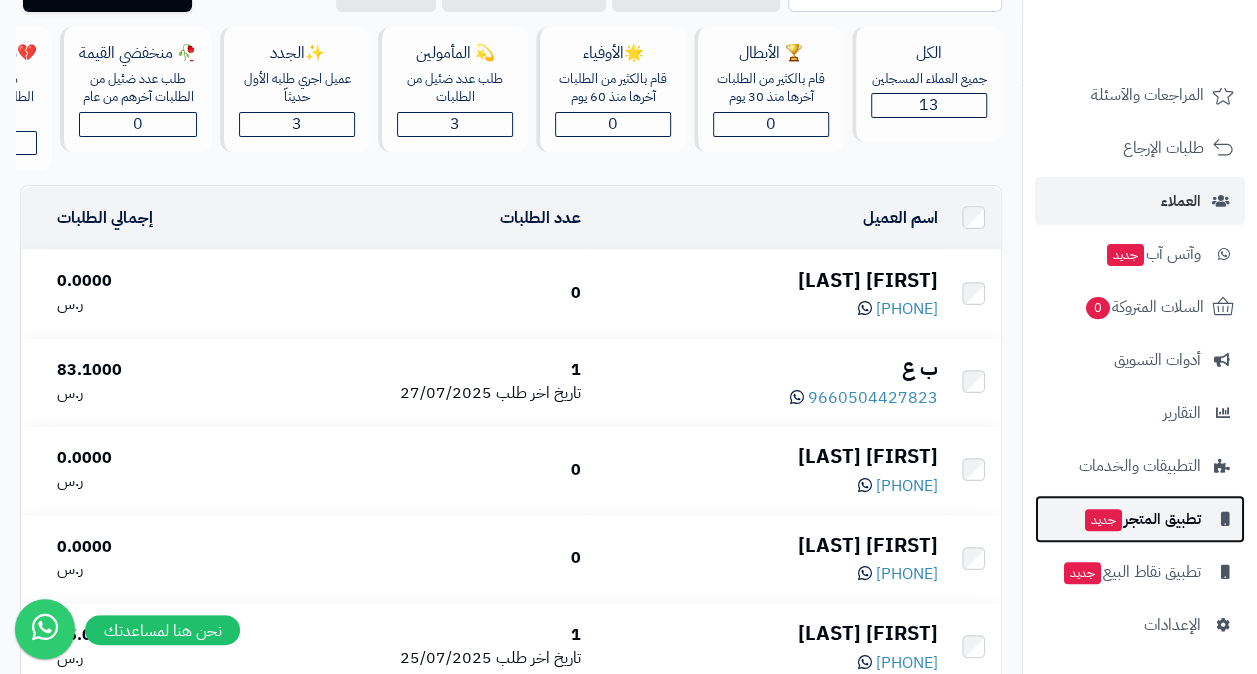 click on "تطبيق المتجر    جديد" at bounding box center (1140, 519) 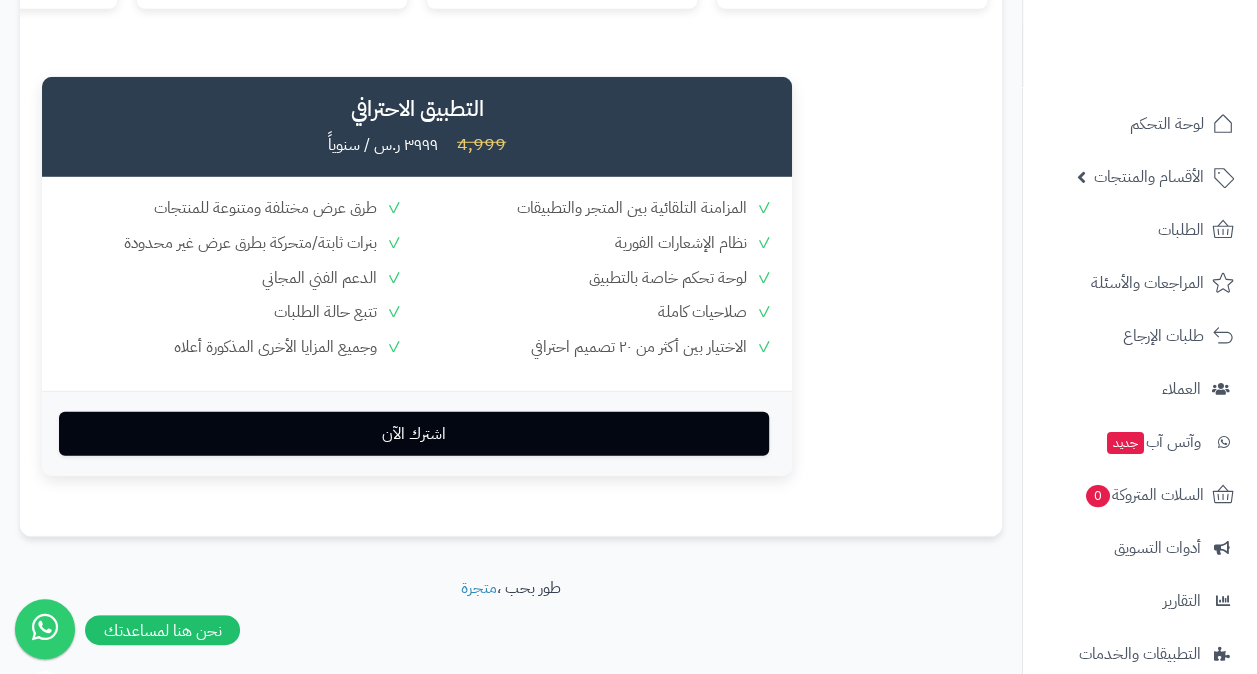 scroll, scrollTop: 2782, scrollLeft: 0, axis: vertical 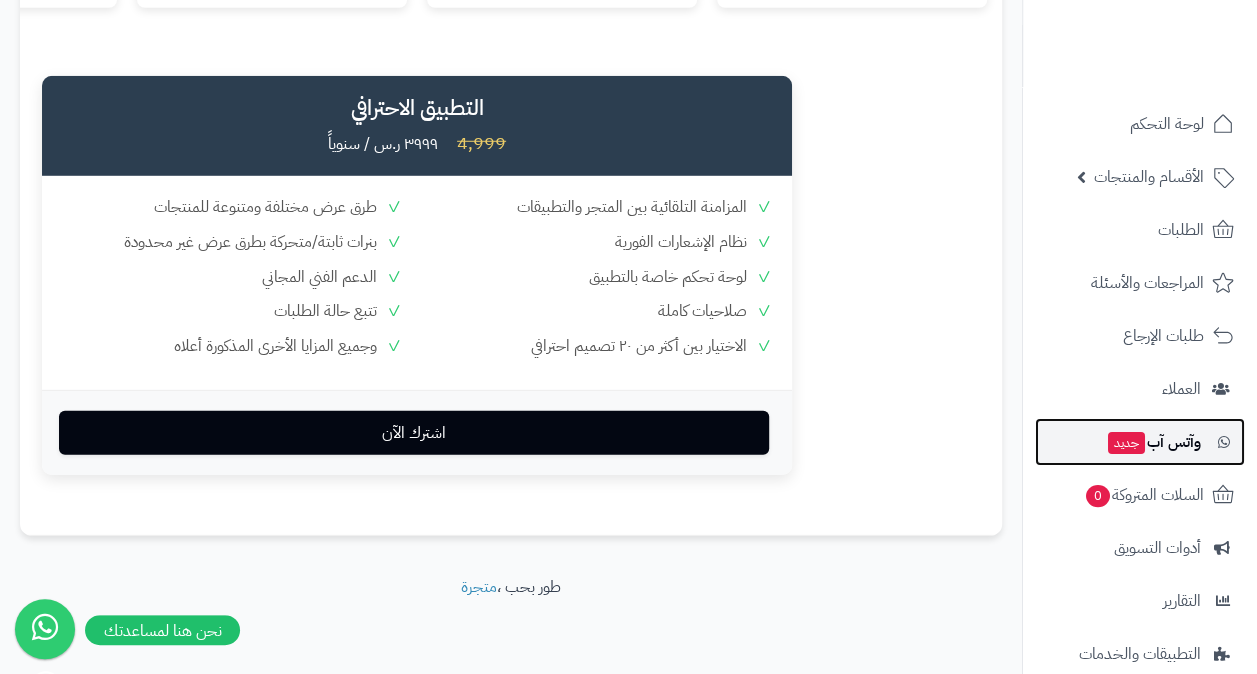 click on "وآتس آب  جديد" at bounding box center (1153, 442) 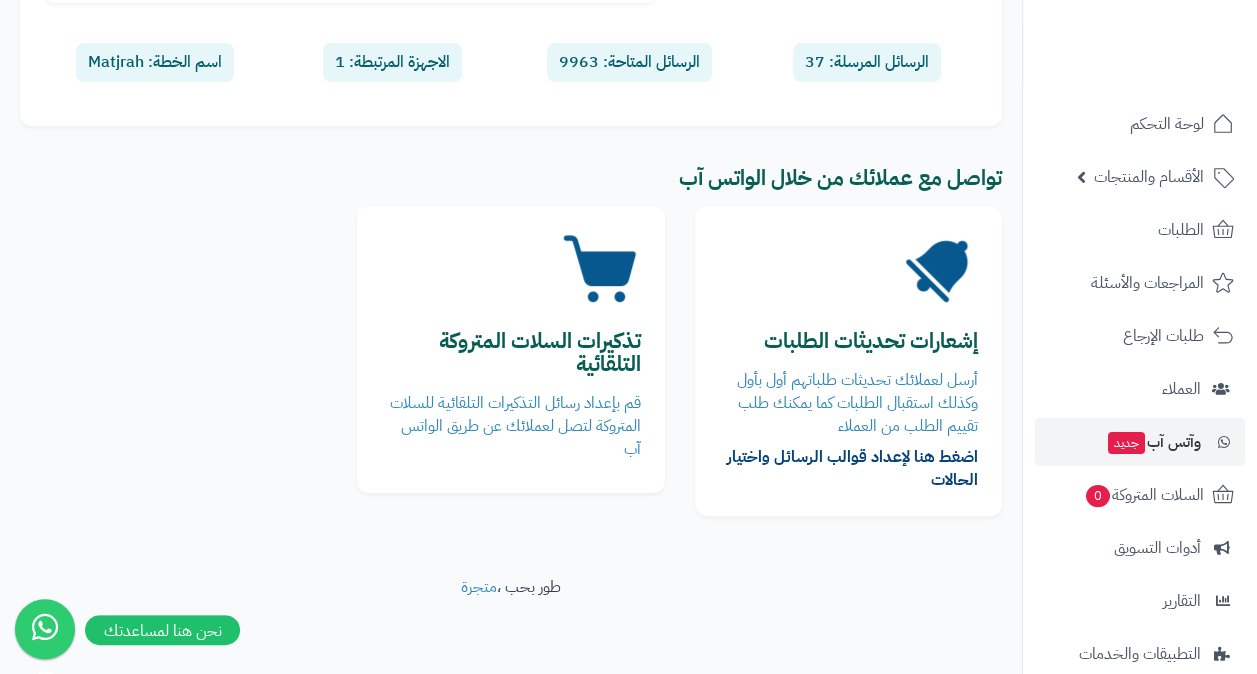 scroll, scrollTop: 338, scrollLeft: 0, axis: vertical 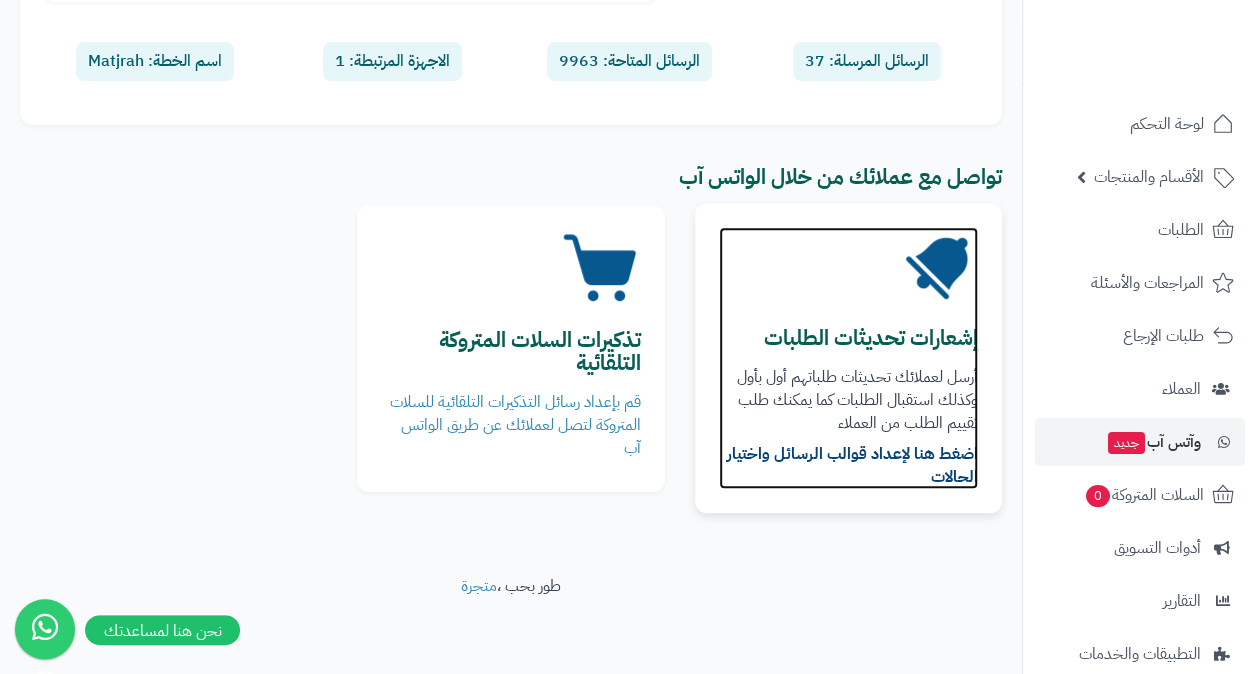 click on "إشعارات تحديثات الطلبات" at bounding box center (871, 338) 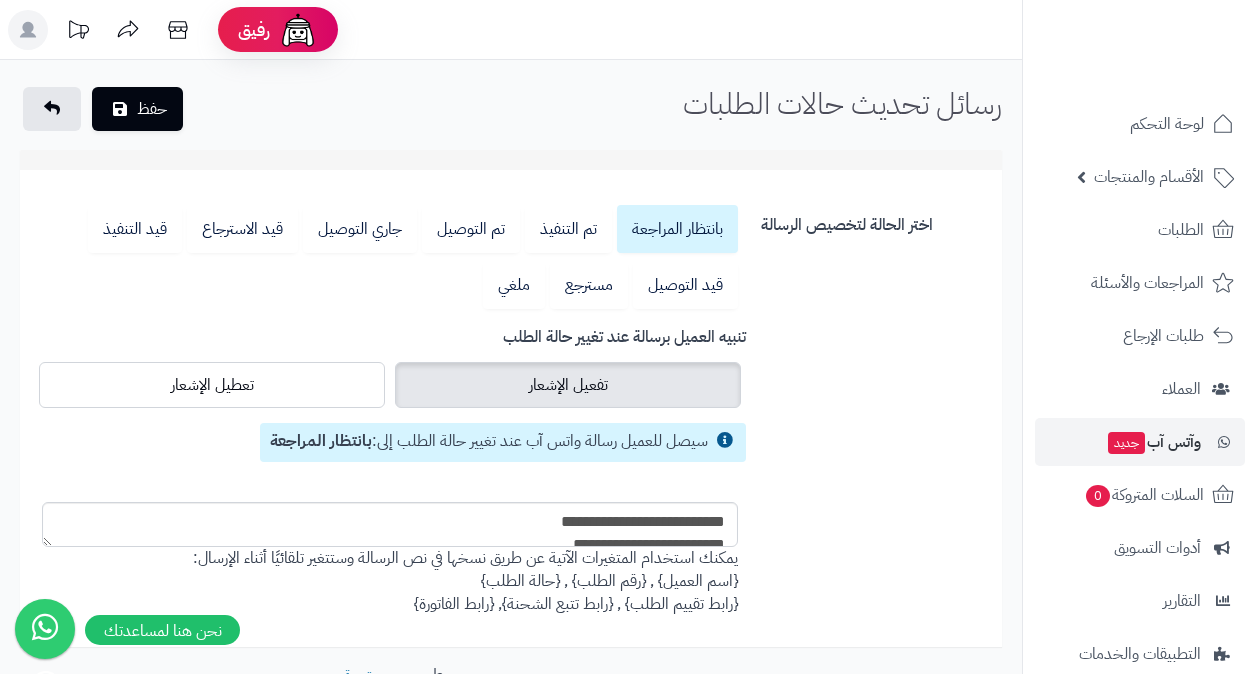 scroll, scrollTop: 0, scrollLeft: 0, axis: both 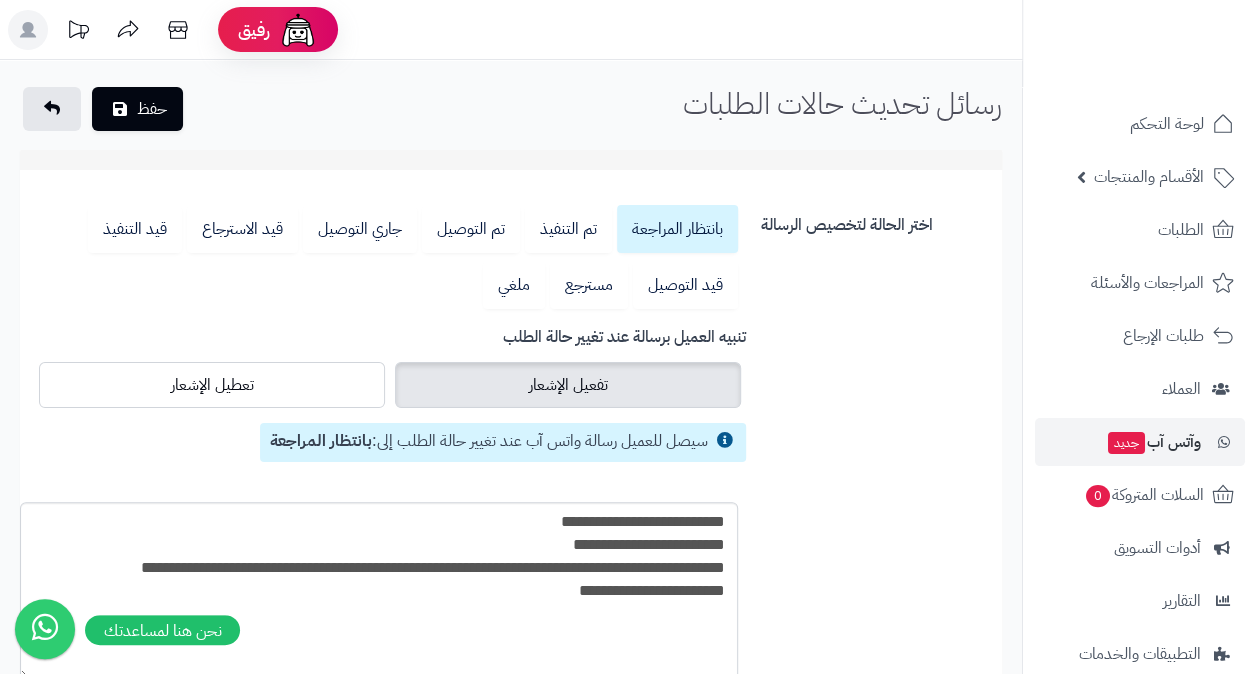 drag, startPoint x: 45, startPoint y: 534, endPoint x: 21, endPoint y: 674, distance: 142.04225 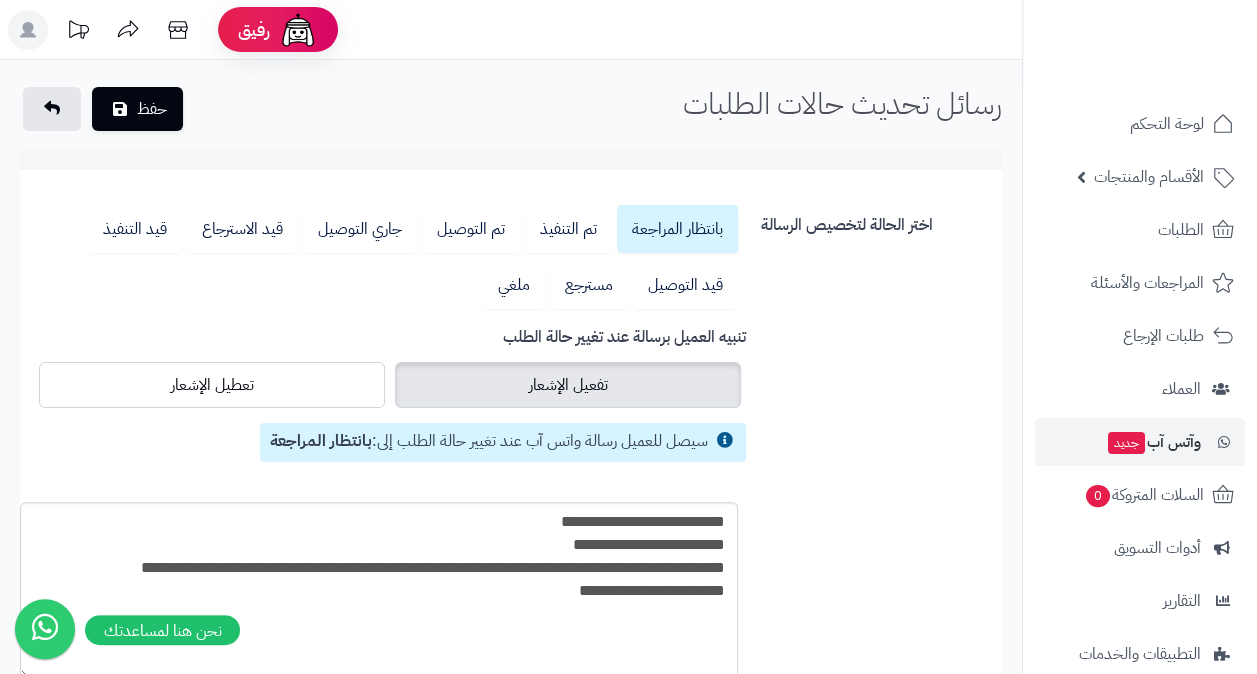 click on "رفيق !
الطلبات معالجة مكتمل إرجاع المنتجات العملاء المتواجدون الان 13 عملاء منتظرين موافقة التسجيل المنتجات غير متوفر
إدارة  المتجر الإدارة برجاء تجديد الاشتراك
الباقة المتقدمة
تسجيل الخروج
ادع صديقك  إلى منصة متجرة
عميل متجرة العزيز
قم بدعوة صديقك للاشتراك في الباقات السنوية لمنصة متجرة
ليحصل  هو على 20% خصم وتحصل انت على 20% من قيمة الباقة كخصم عند تجديد اشتراكك
في حال قمت بدعوة أكثر من صديق يمكنك أن تحصل على خصم كامل رسوم التجديد وتجدد إشتراك القادم مجاناً
نسخ الرابط" at bounding box center [628, 337] 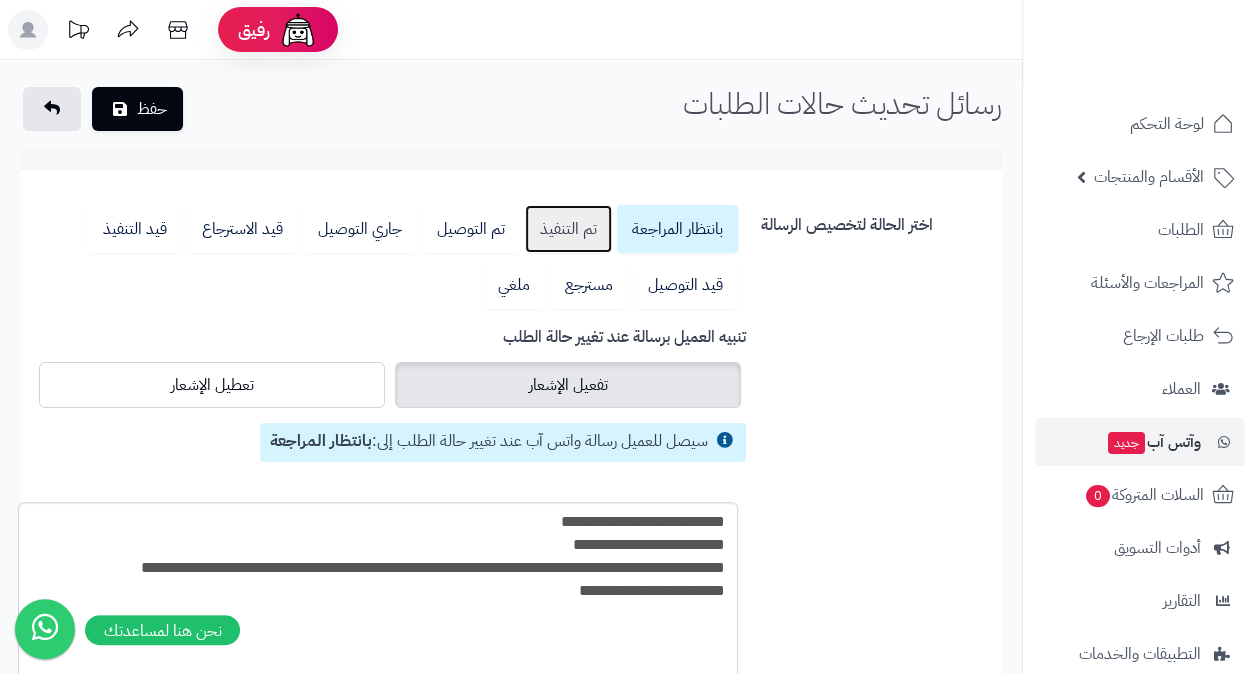 click on "تم التنفيذ" at bounding box center (568, 229) 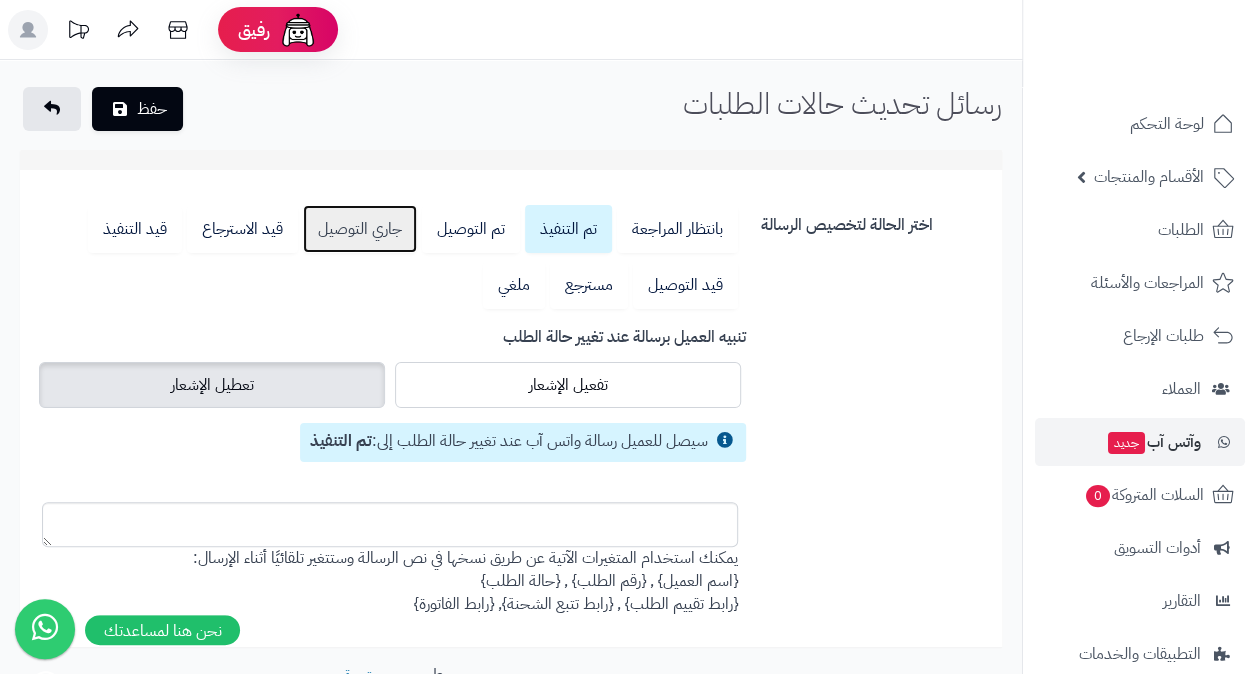 click on "جاري التوصيل" at bounding box center [360, 229] 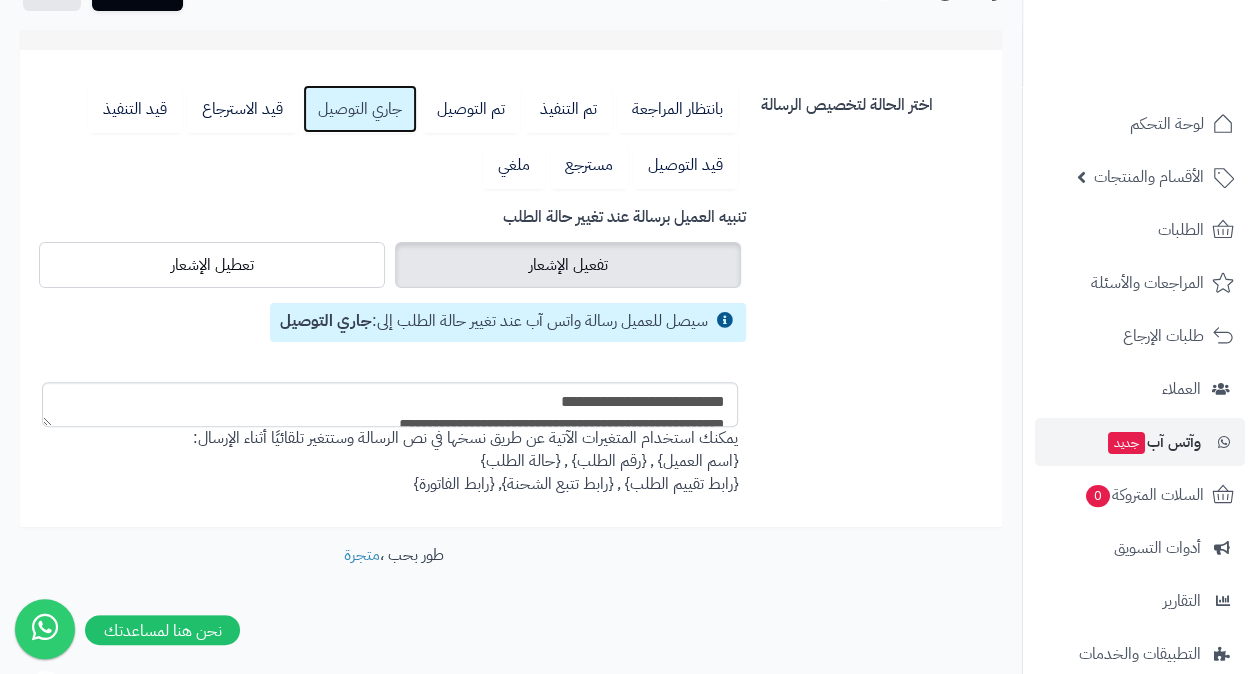 scroll, scrollTop: 128, scrollLeft: 0, axis: vertical 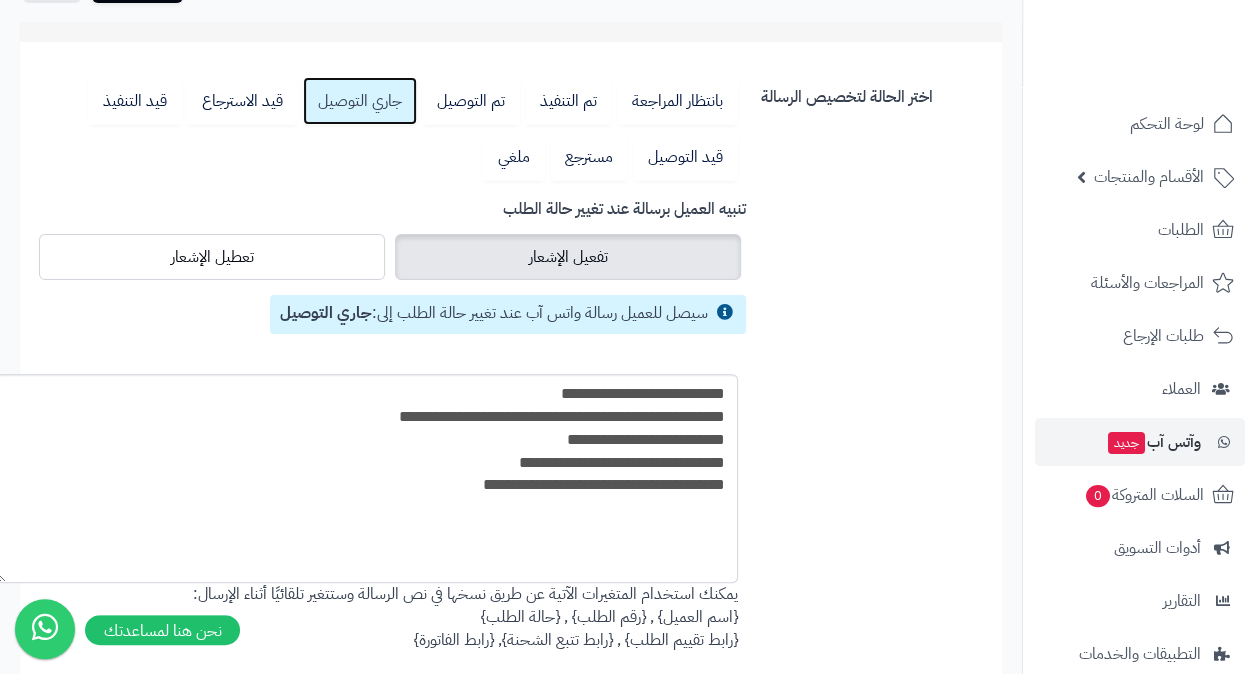 drag, startPoint x: 42, startPoint y: 412, endPoint x: -4, endPoint y: 576, distance: 170.32909 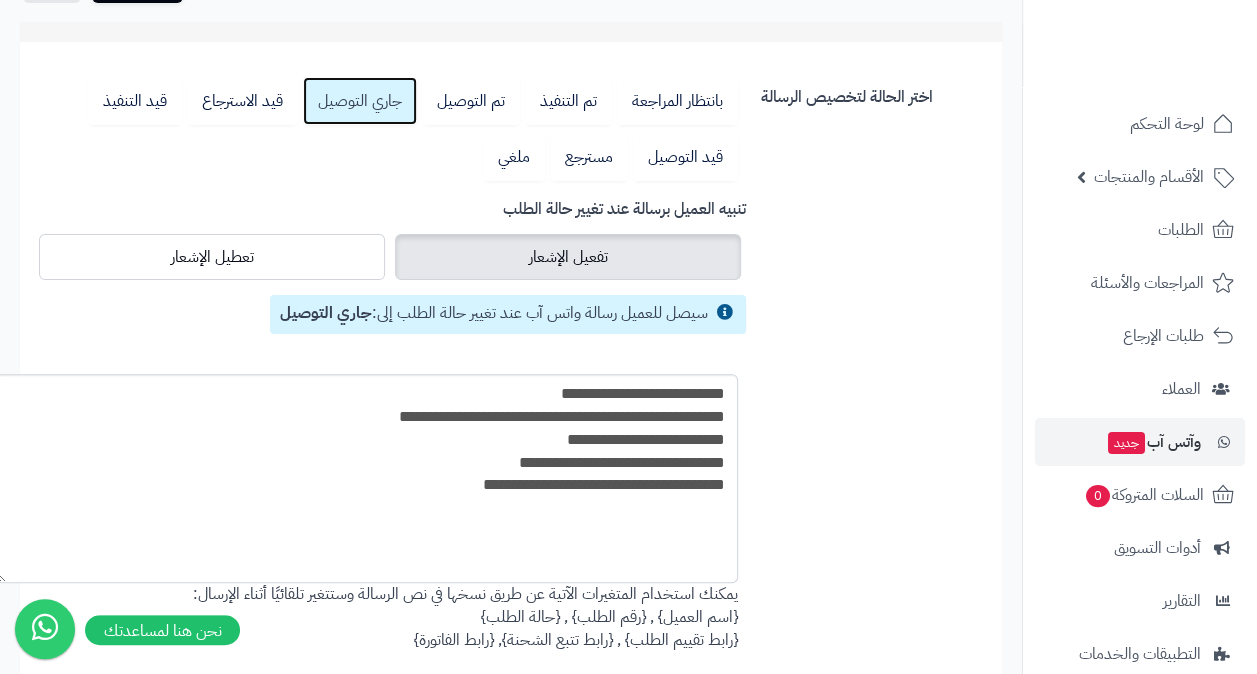 click on "رفيق !
الطلبات معالجة مكتمل إرجاع المنتجات العملاء المتواجدون الان 13 عملاء منتظرين موافقة التسجيل المنتجات غير متوفر
إدارة  المتجر الإدارة برجاء تجديد الاشتراك
الباقة المتقدمة
تسجيل الخروج
ادع صديقك  إلى منصة متجرة
عميل متجرة العزيز
قم بدعوة صديقك للاشتراك في الباقات السنوية لمنصة متجرة
ليحصل  هو على 20% خصم وتحصل انت على 20% من قيمة الباقة كخصم عند تجديد اشتراكك
في حال قمت بدعوة أكثر من صديق يمكنك أن تحصل على خصم كامل رسوم التجديد وتجدد إشتراك القادم مجاناً
نسخ الرابط" at bounding box center (628, 209) 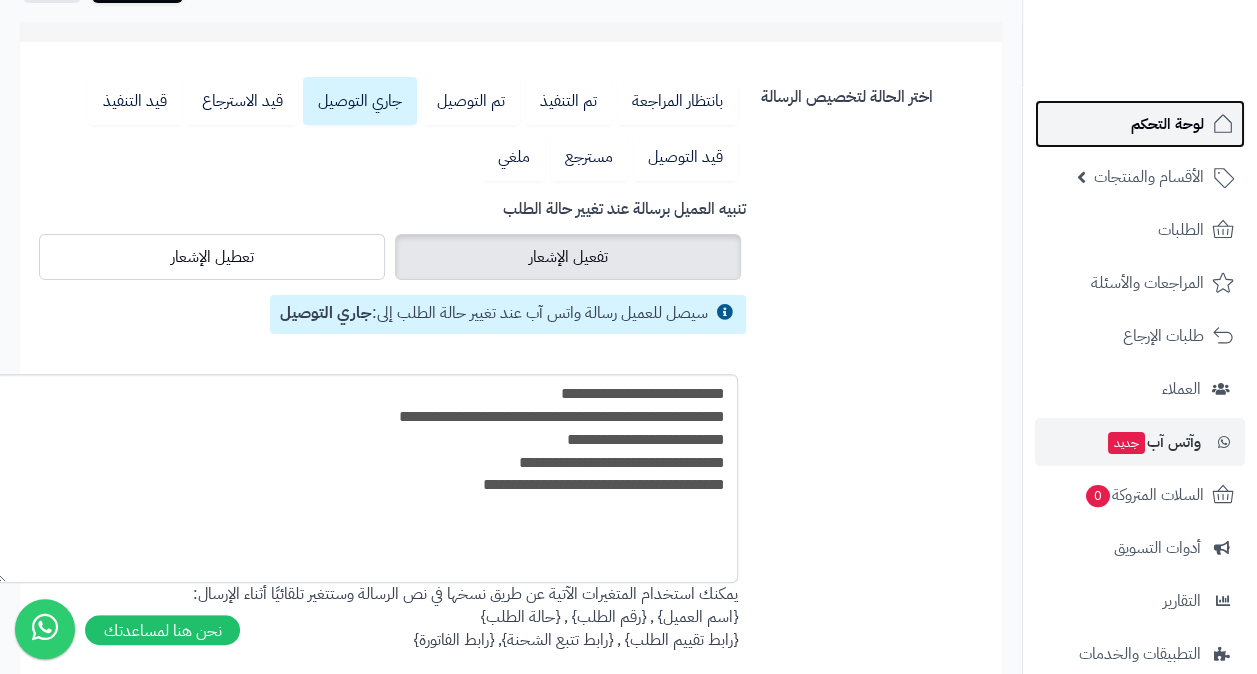 click on "لوحة التحكم" at bounding box center (1167, 124) 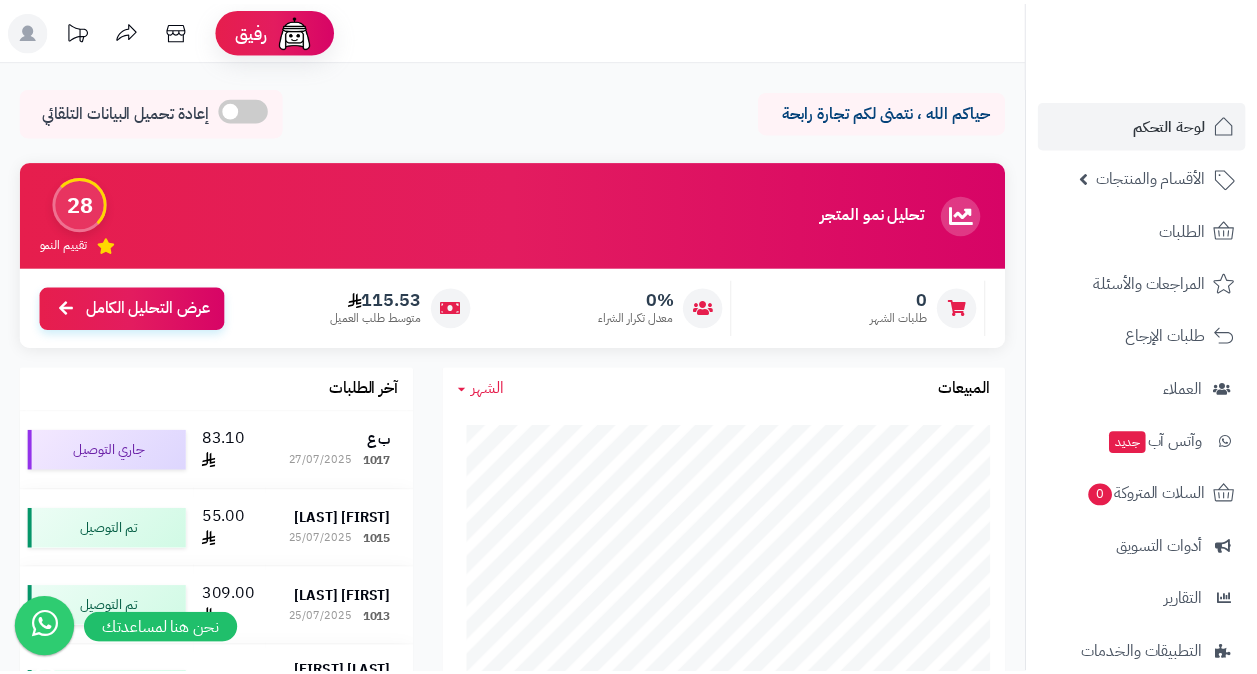scroll, scrollTop: 0, scrollLeft: 0, axis: both 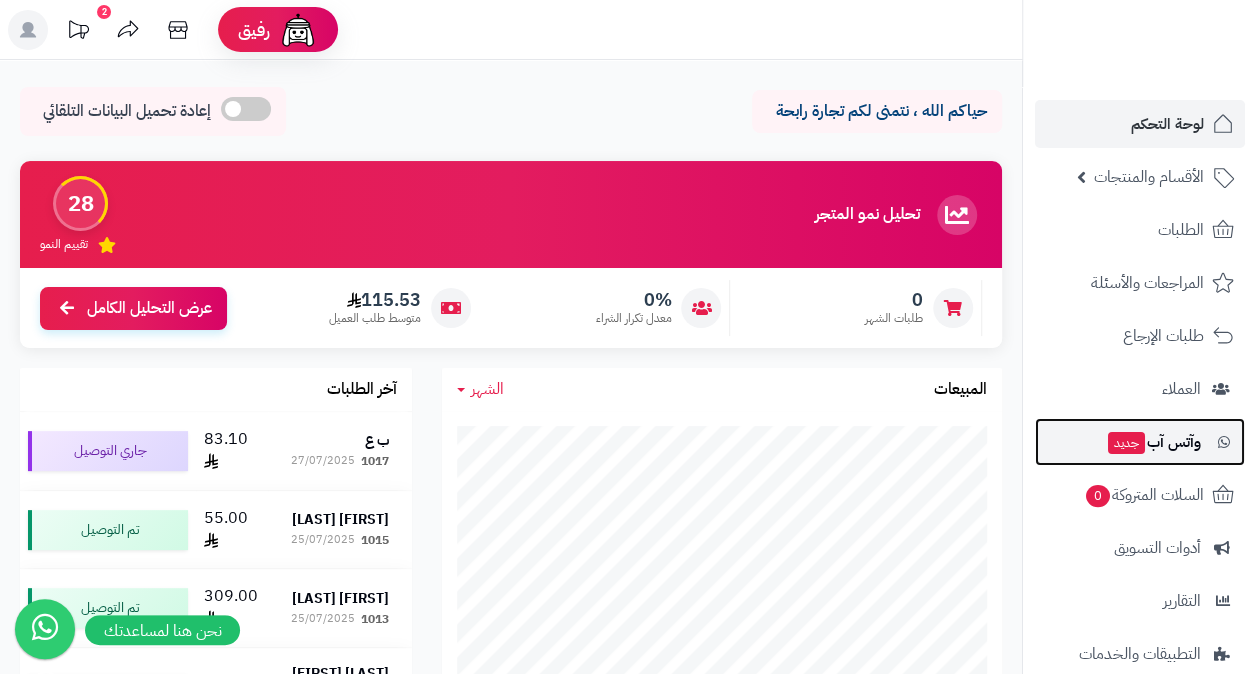 click on "وآتس آب  جديد" at bounding box center [1153, 442] 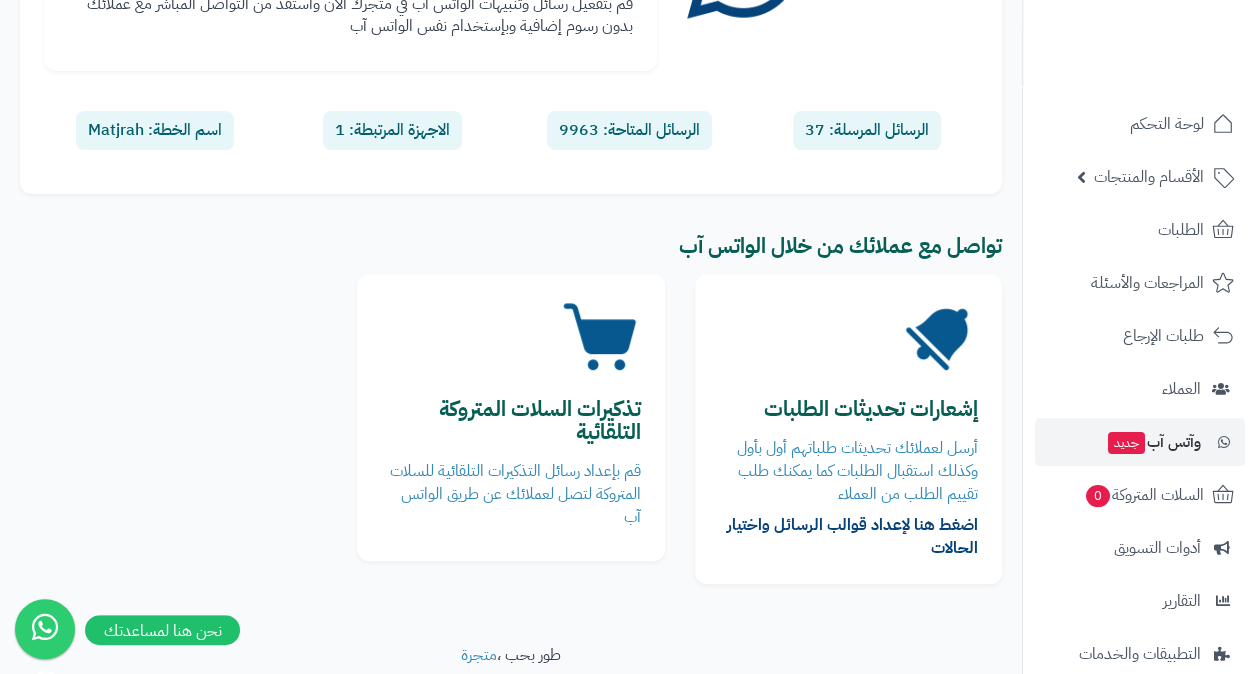 scroll, scrollTop: 313, scrollLeft: 0, axis: vertical 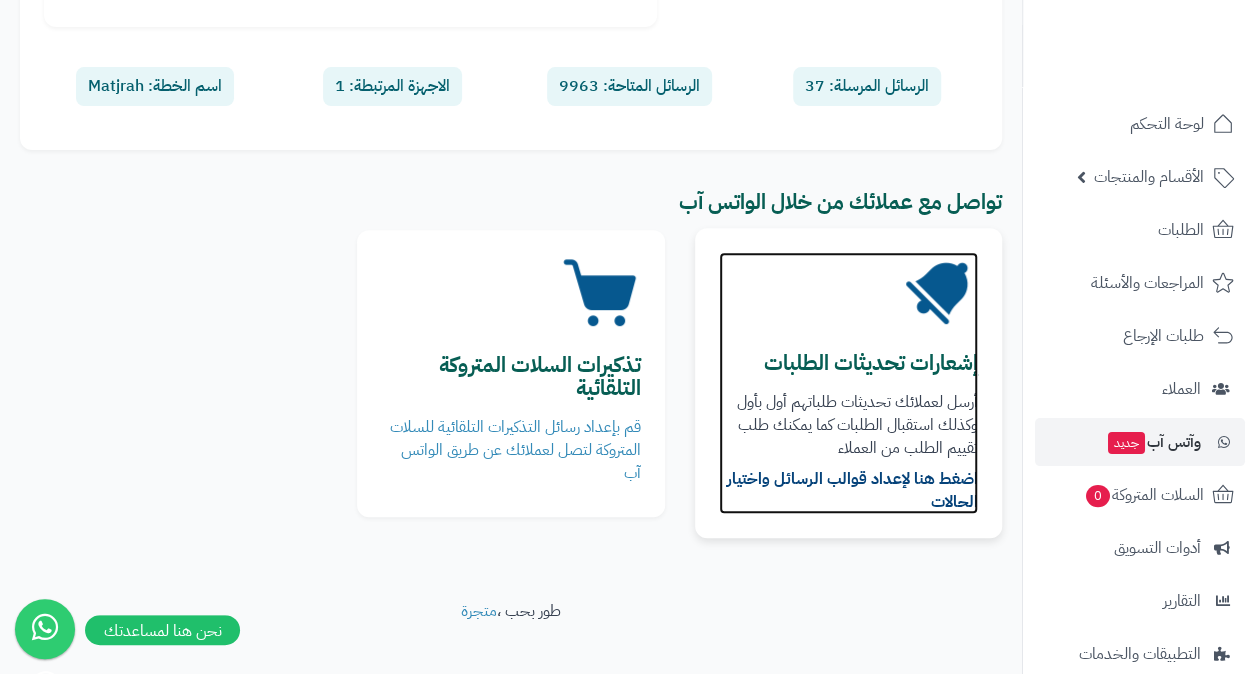click on "إشعارات تحديثات الطلبات أرسل لعملائك تحديثات طلباتهم أول بأول وكذلك استقبال الطلبات كما يمكنك طلب تقييم الطلب من العملاء
اضغط هنا لإعداد قوالب الرسائل واختيار الحالات" at bounding box center (848, 383) 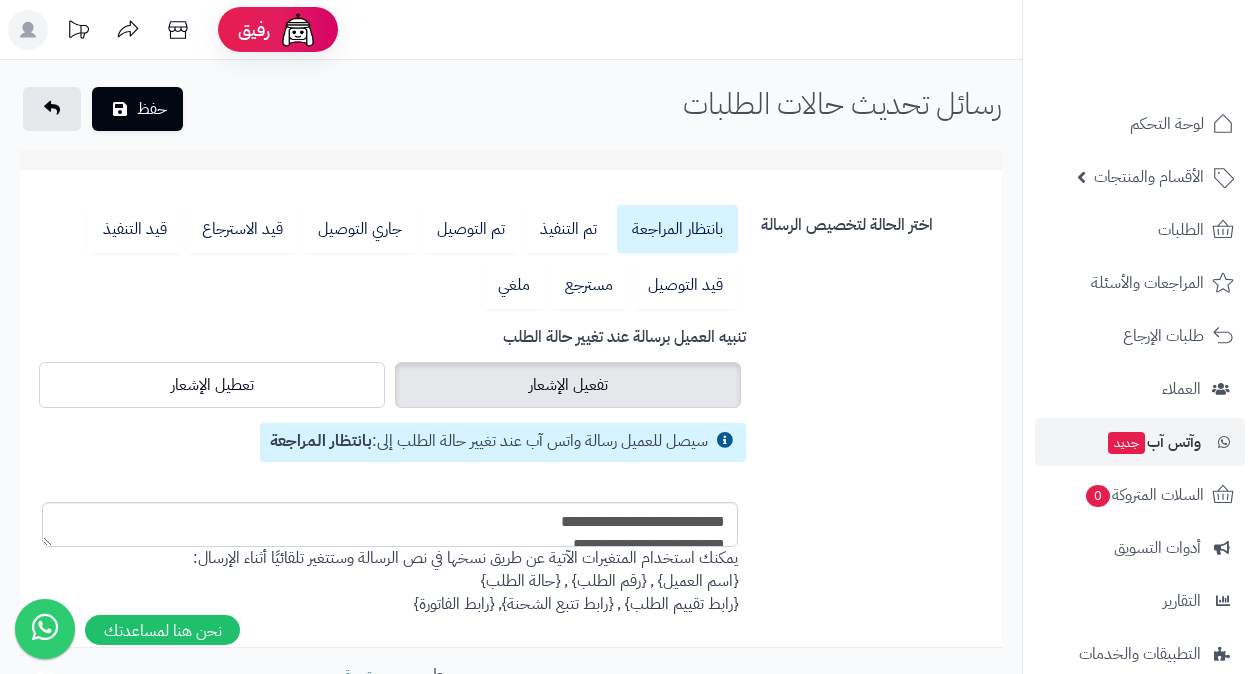 scroll, scrollTop: 0, scrollLeft: 0, axis: both 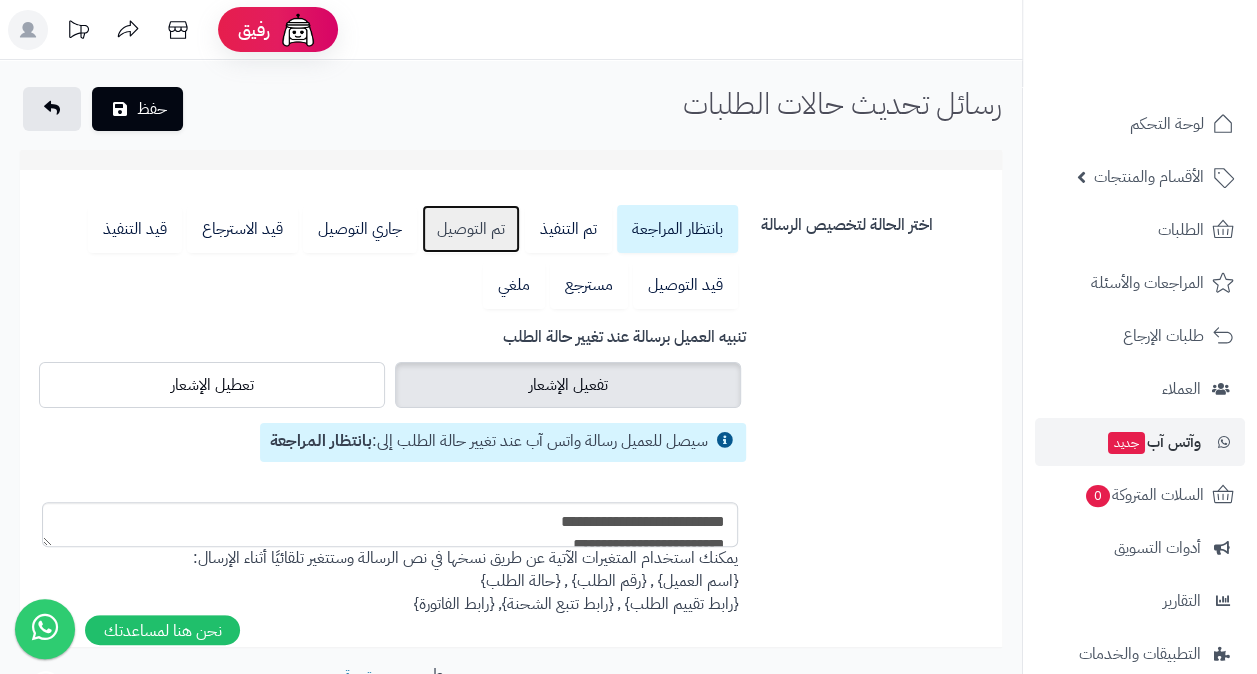 click on "تم التوصيل" at bounding box center [471, 229] 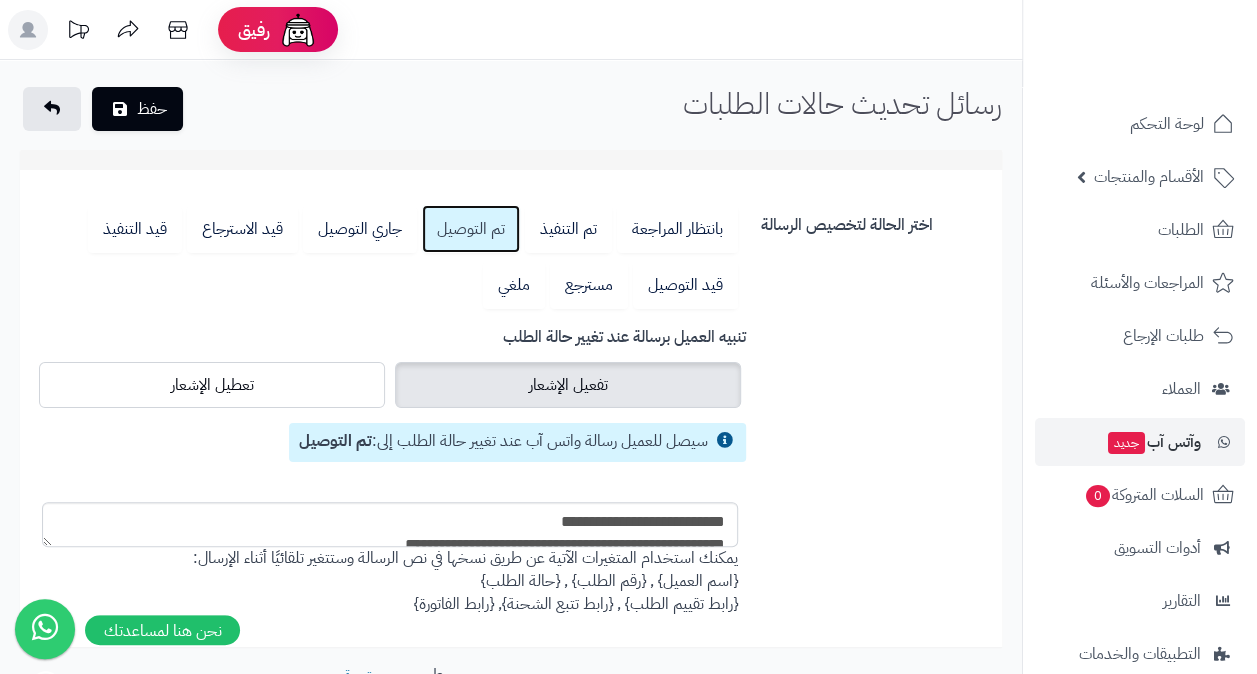 click on "جاري التوصيل" at bounding box center [360, 229] 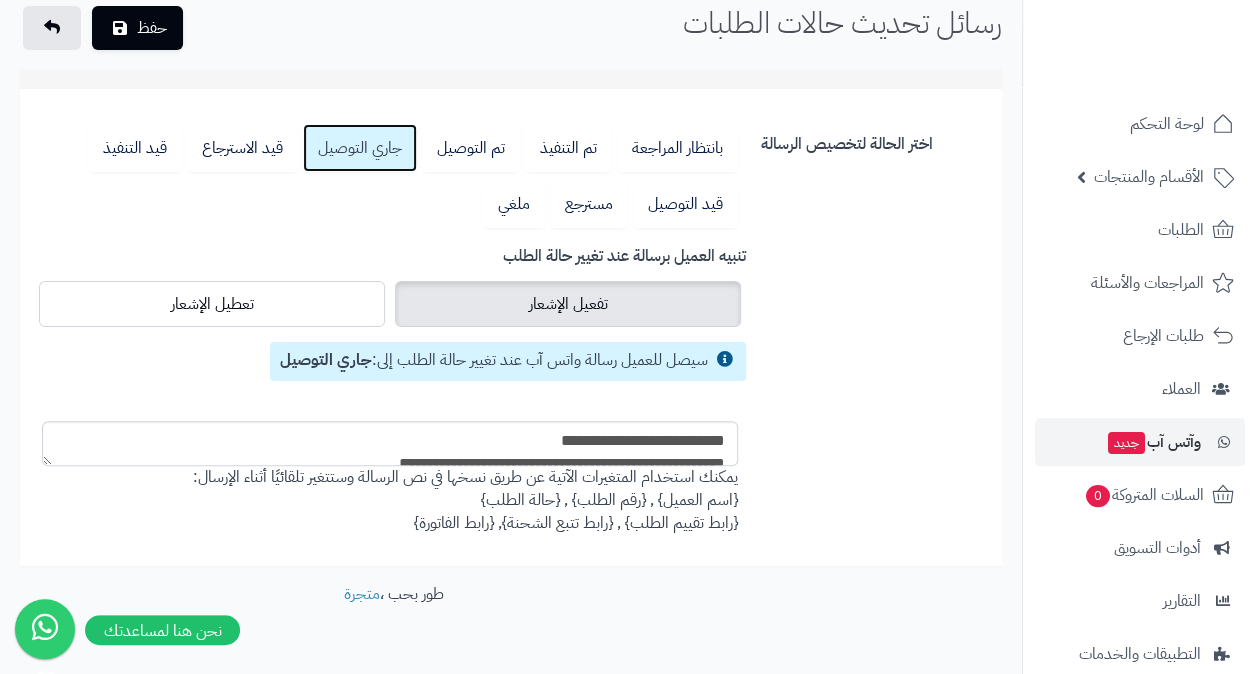scroll, scrollTop: 84, scrollLeft: 0, axis: vertical 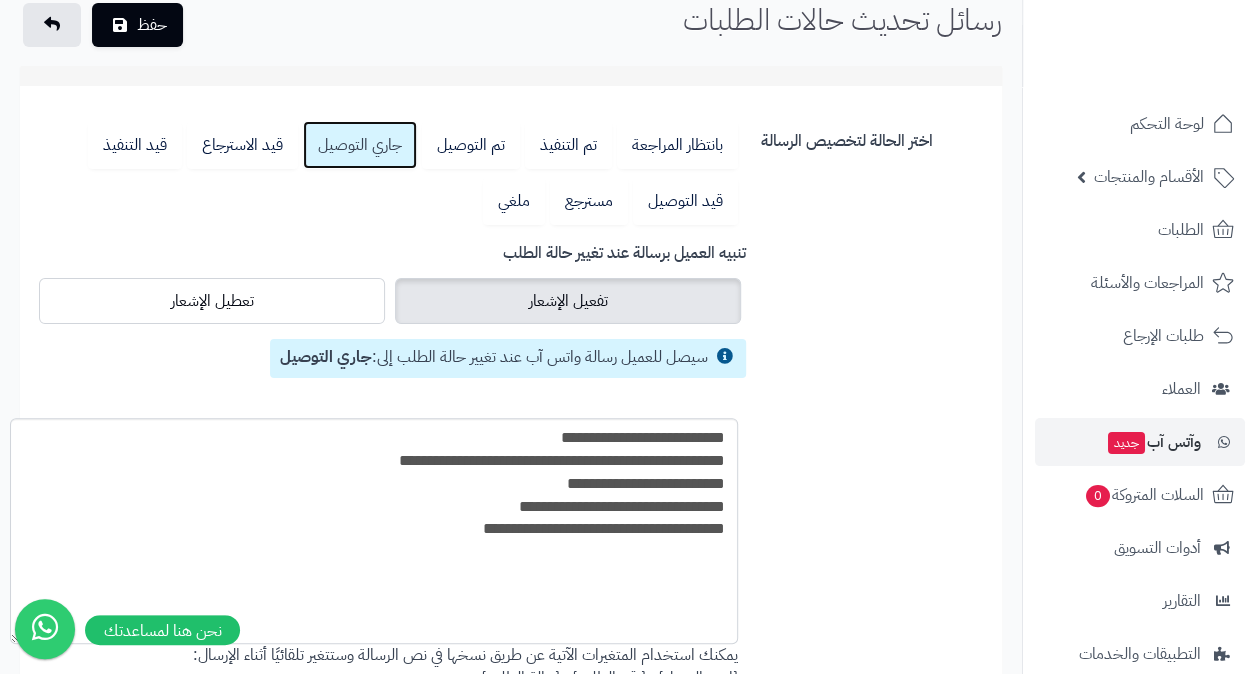 drag, startPoint x: 46, startPoint y: 456, endPoint x: 8, endPoint y: 656, distance: 203.57799 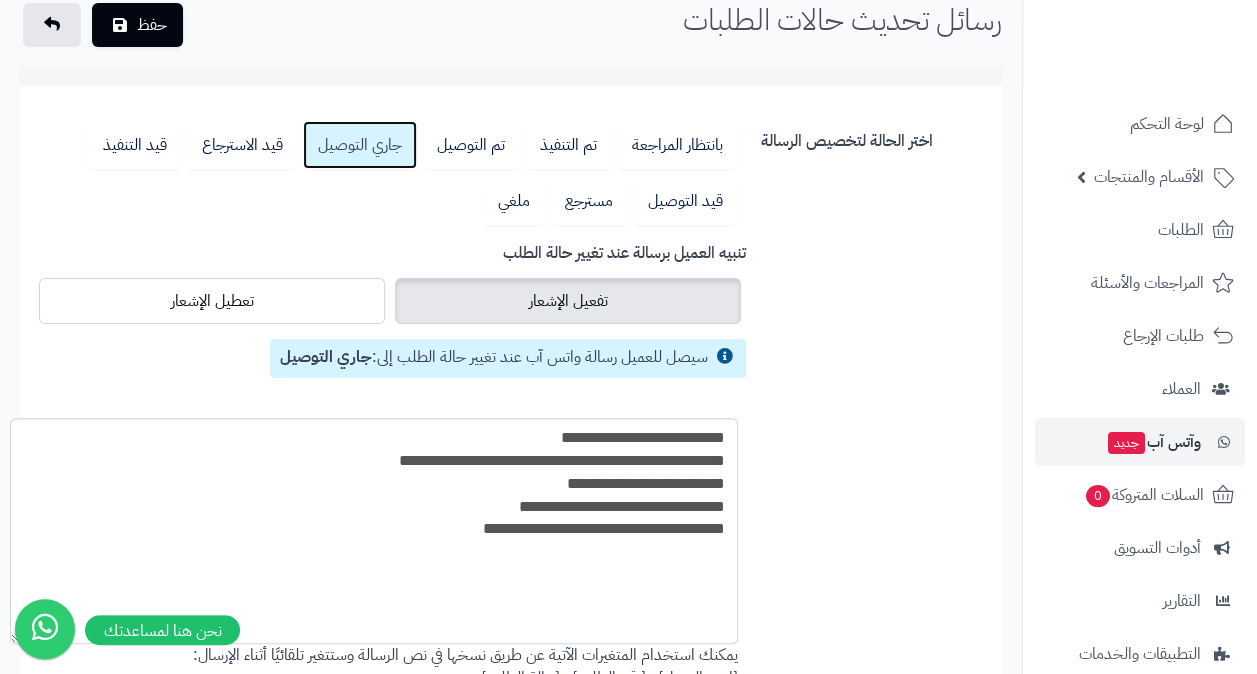 click on "**********" at bounding box center (628, 408) 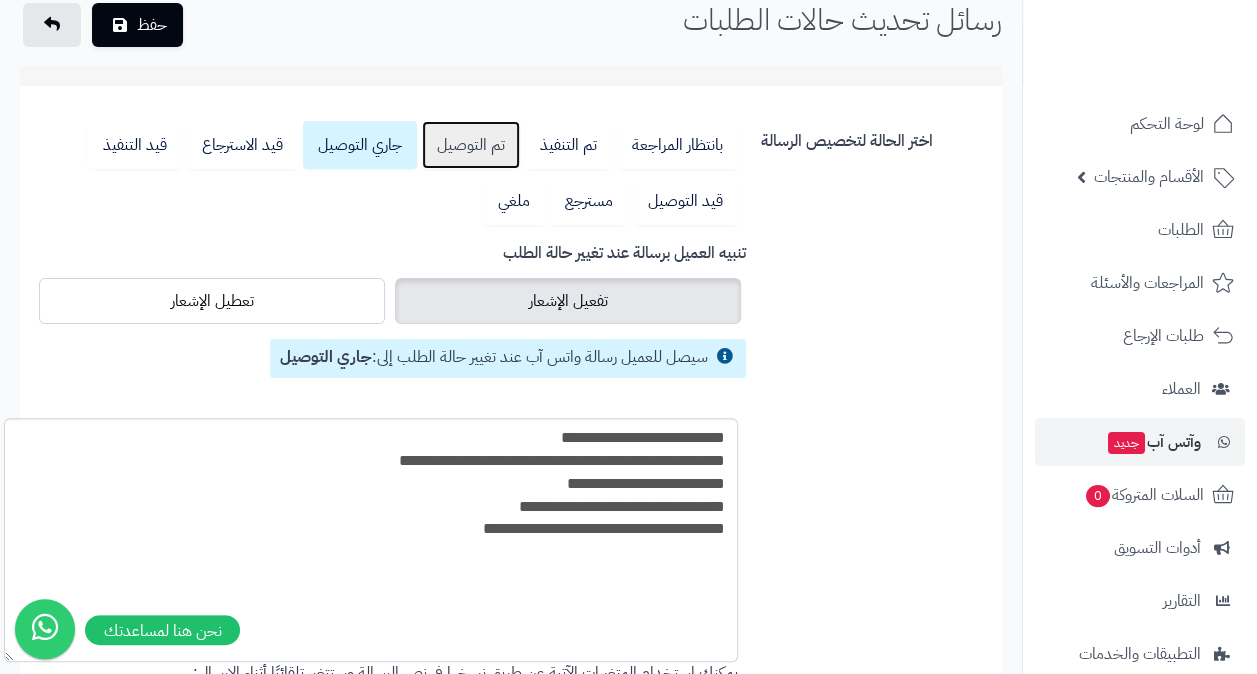 click on "تم التوصيل" at bounding box center [471, 145] 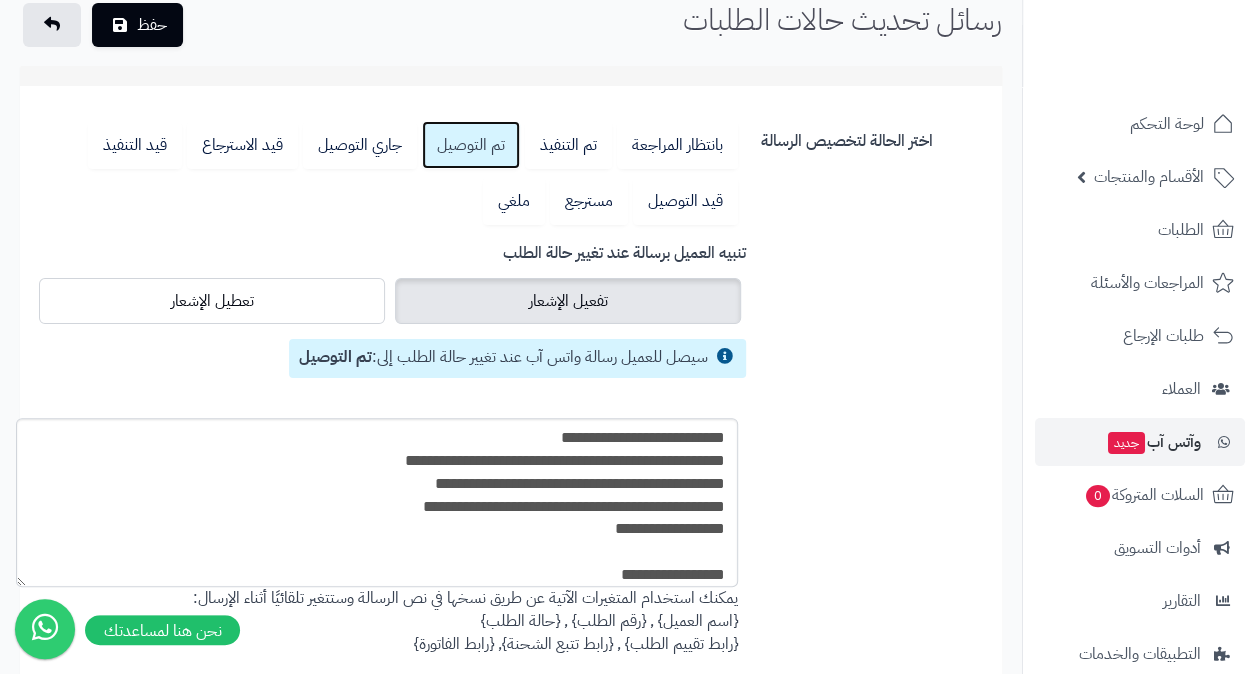 drag, startPoint x: 48, startPoint y: 456, endPoint x: 22, endPoint y: 580, distance: 126.69649 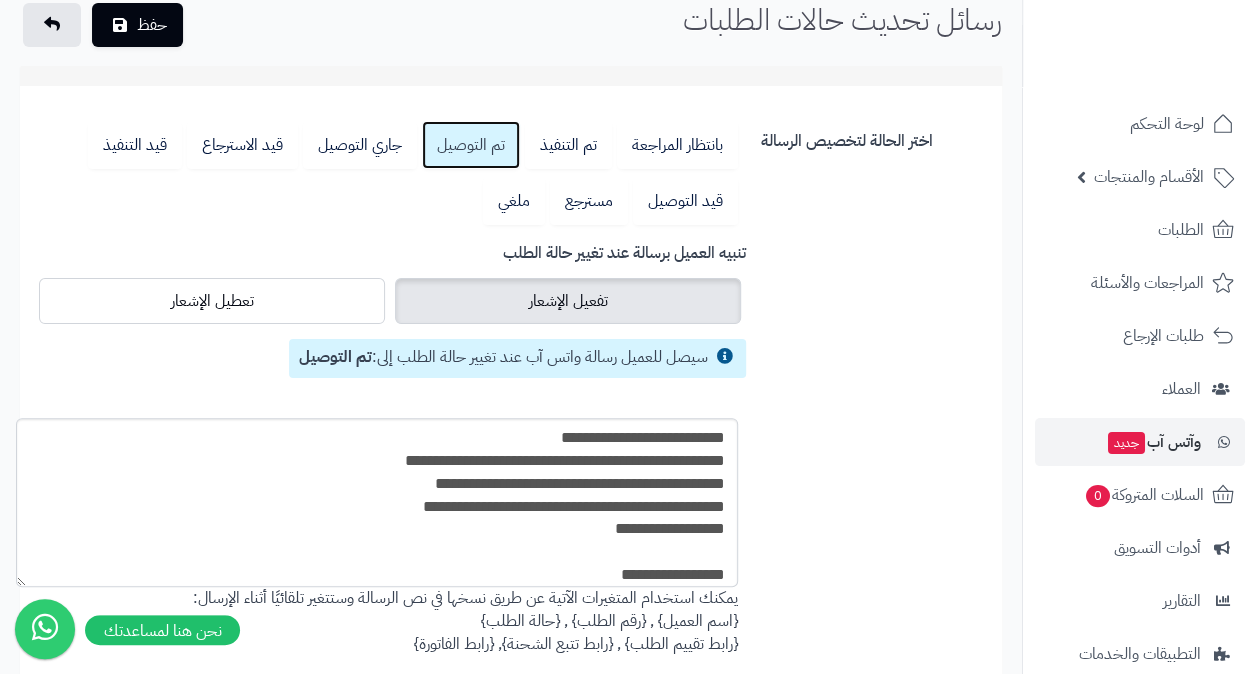click on "**********" at bounding box center [377, 502] 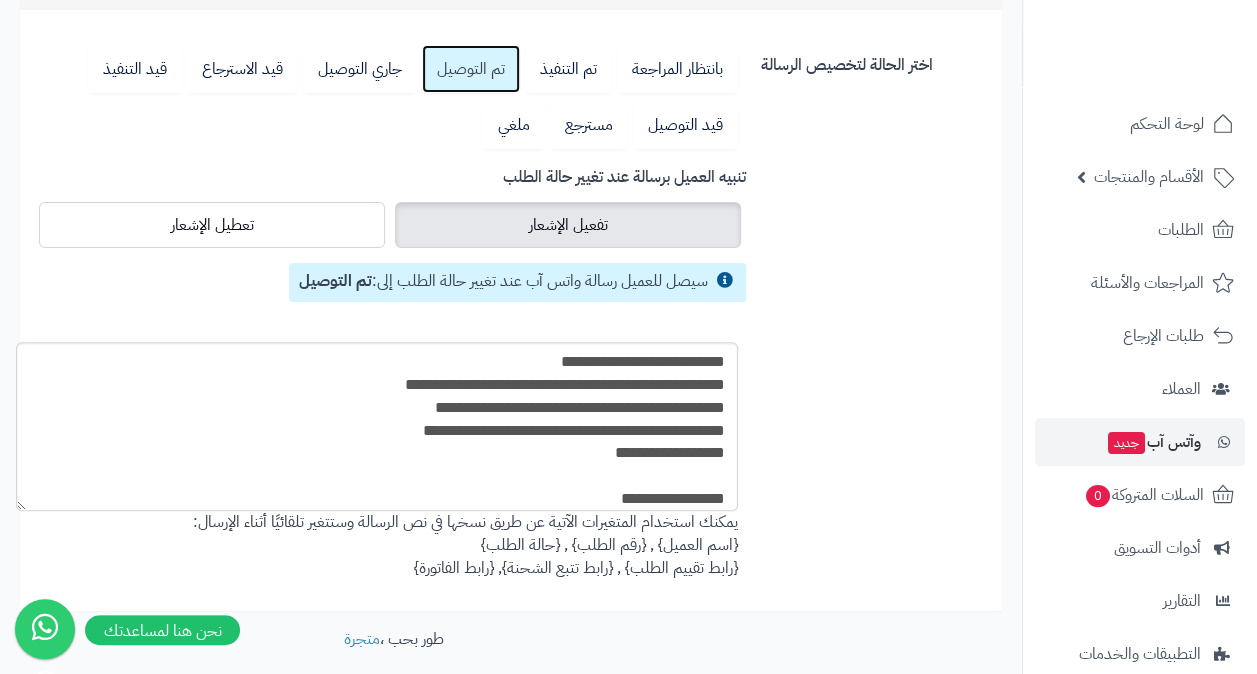 scroll, scrollTop: 164, scrollLeft: 0, axis: vertical 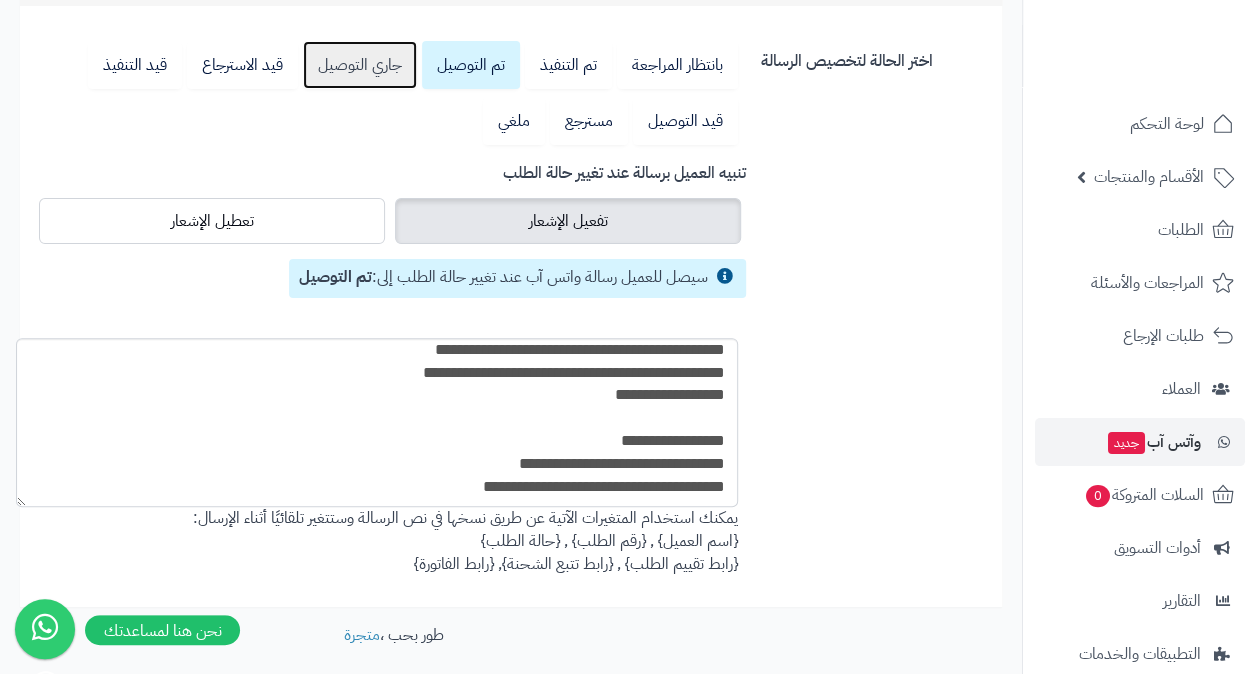 click on "جاري التوصيل" at bounding box center [360, 65] 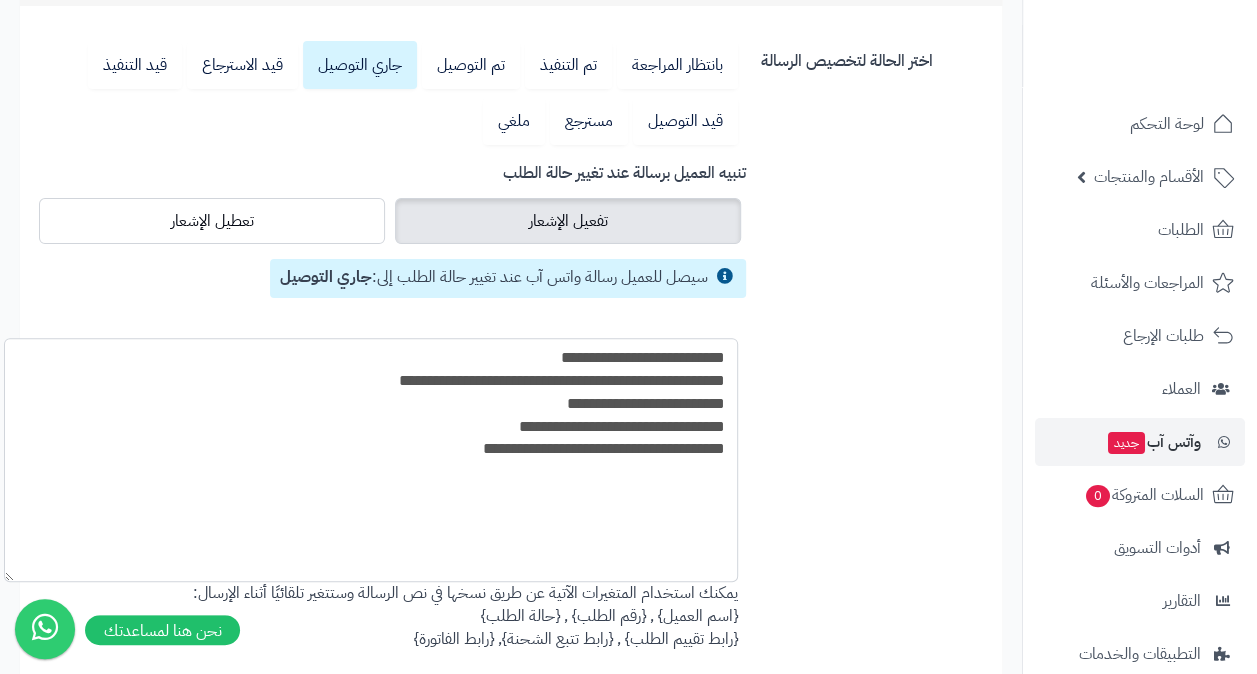 click on "**********" at bounding box center [371, 460] 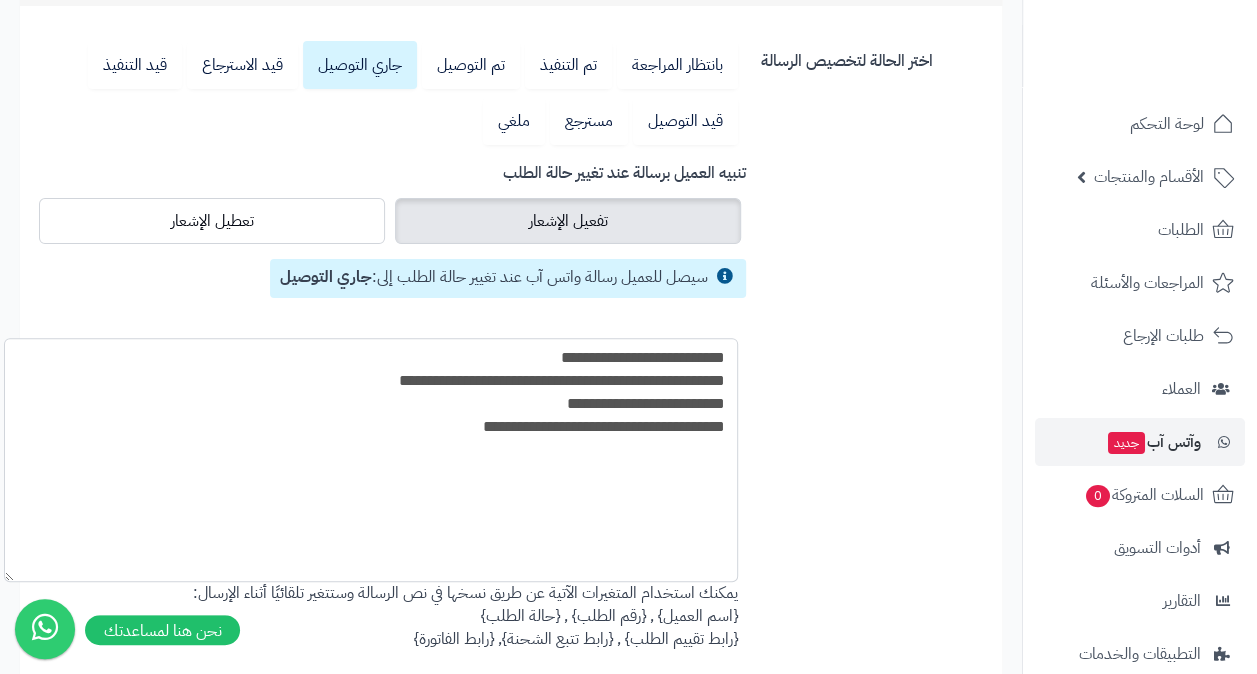 click on "**********" at bounding box center (371, 460) 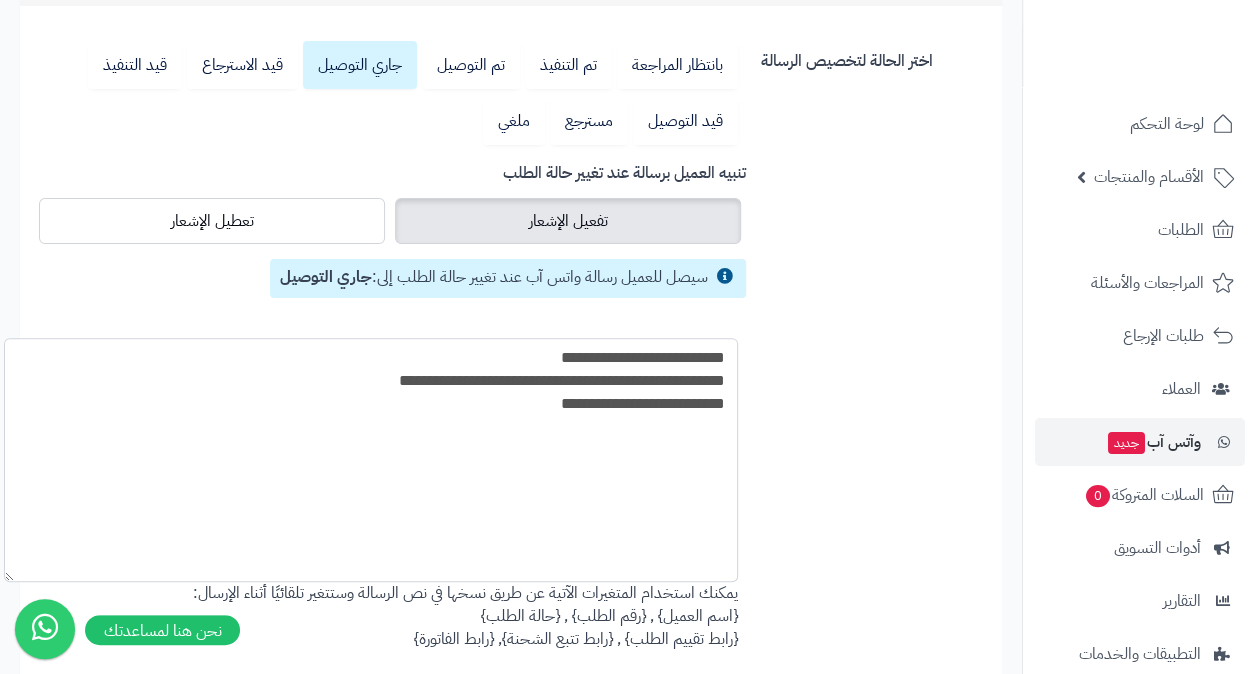 type on "**********" 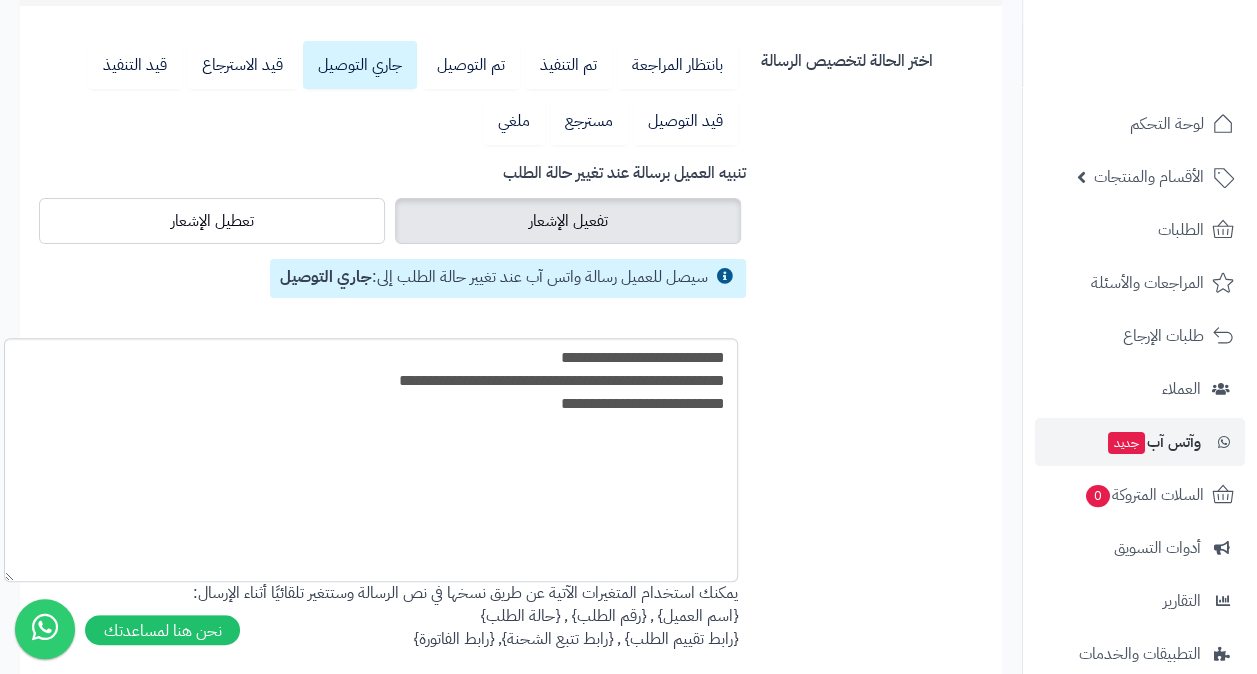 click on "بانتظار المراجعة تم التنفيذ تم التوصيل جاري التوصيل قيد الاسترجاع قيد التنفيذ قيد التوصيل مسترجع ملغي" at bounding box center (390, 97) 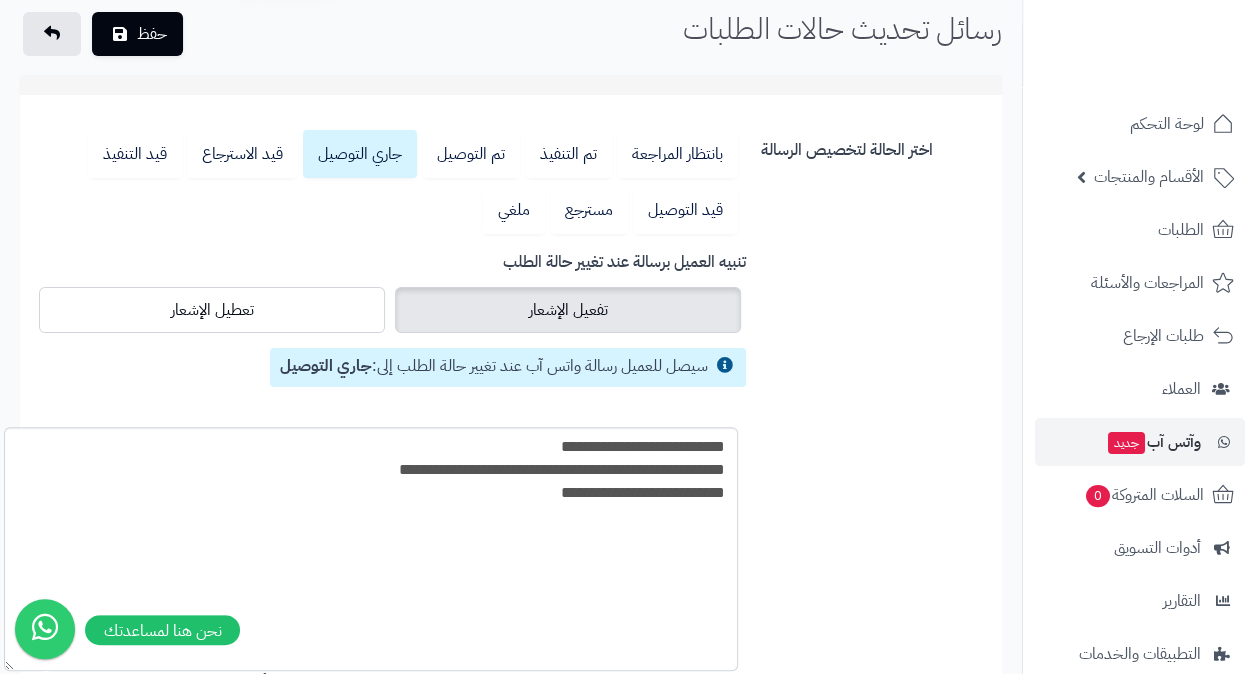 scroll, scrollTop: 44, scrollLeft: 0, axis: vertical 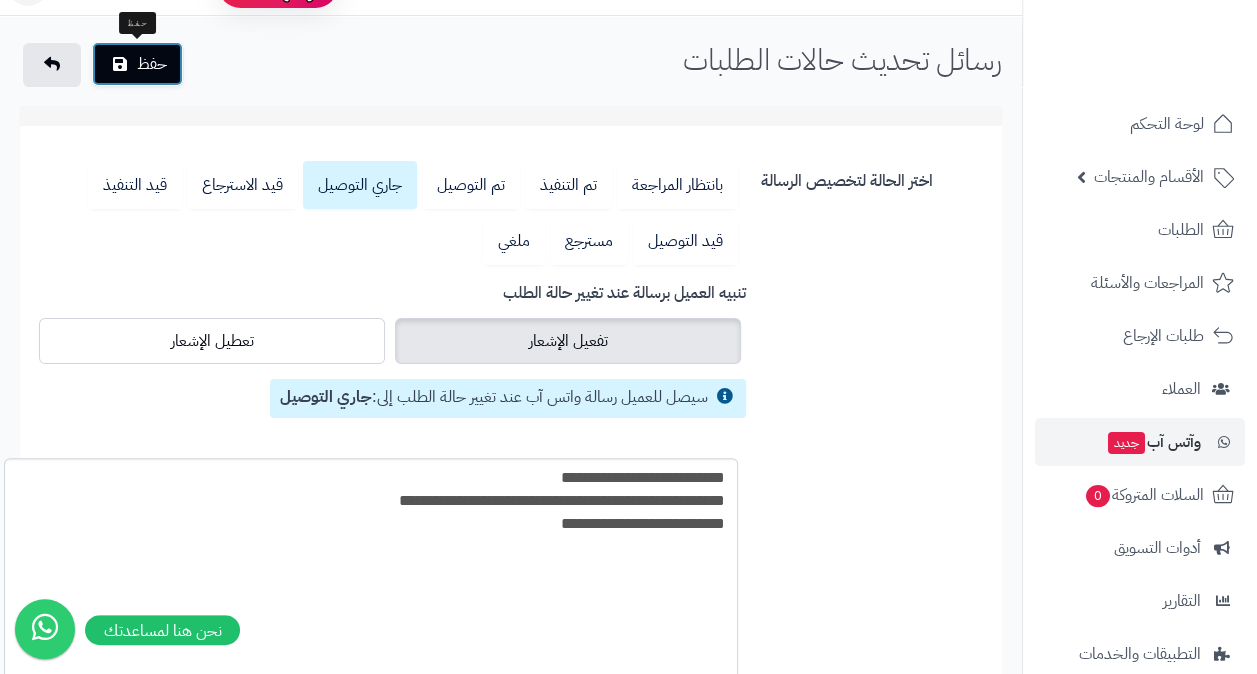 click on "حفظ" at bounding box center (137, 64) 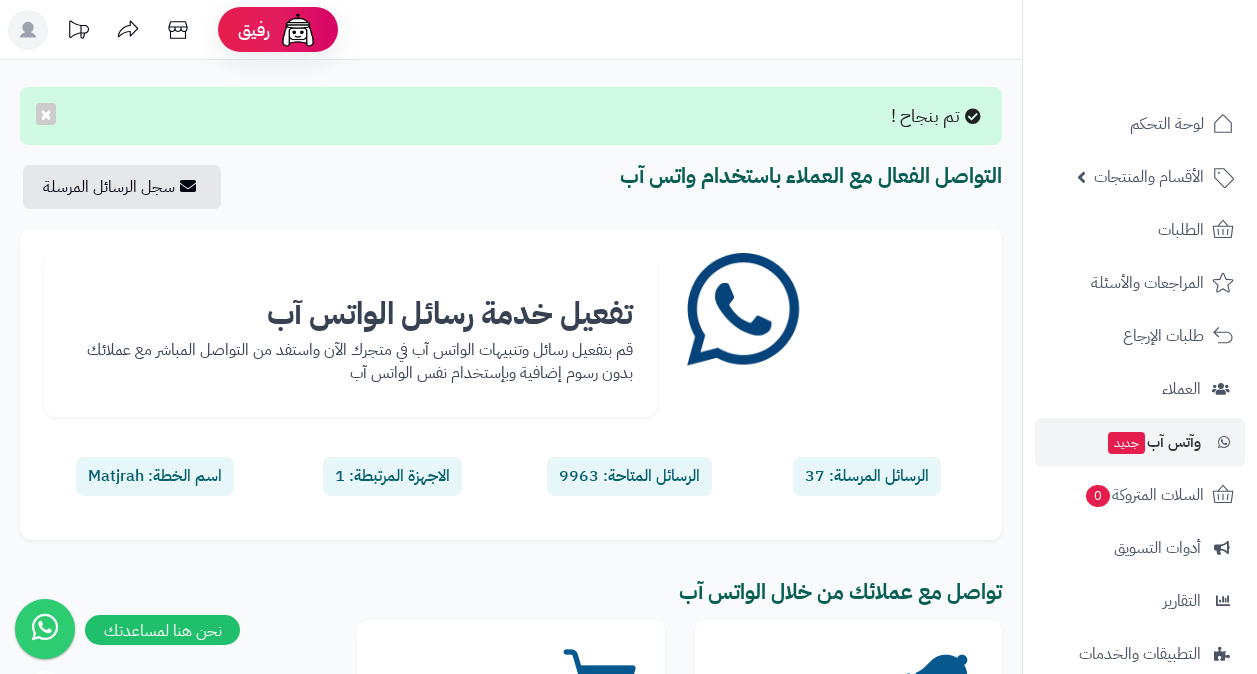 scroll, scrollTop: 0, scrollLeft: 0, axis: both 